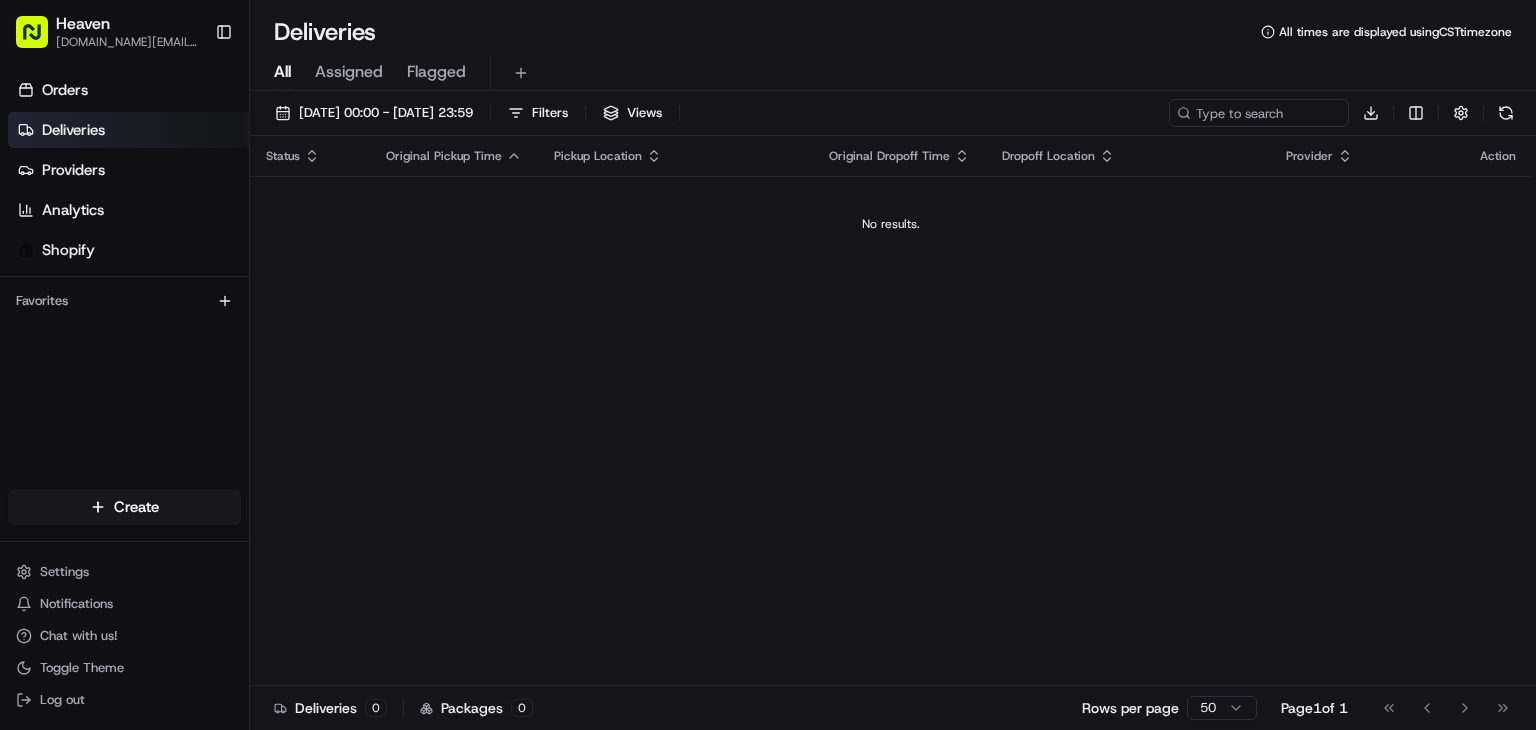 scroll, scrollTop: 0, scrollLeft: 0, axis: both 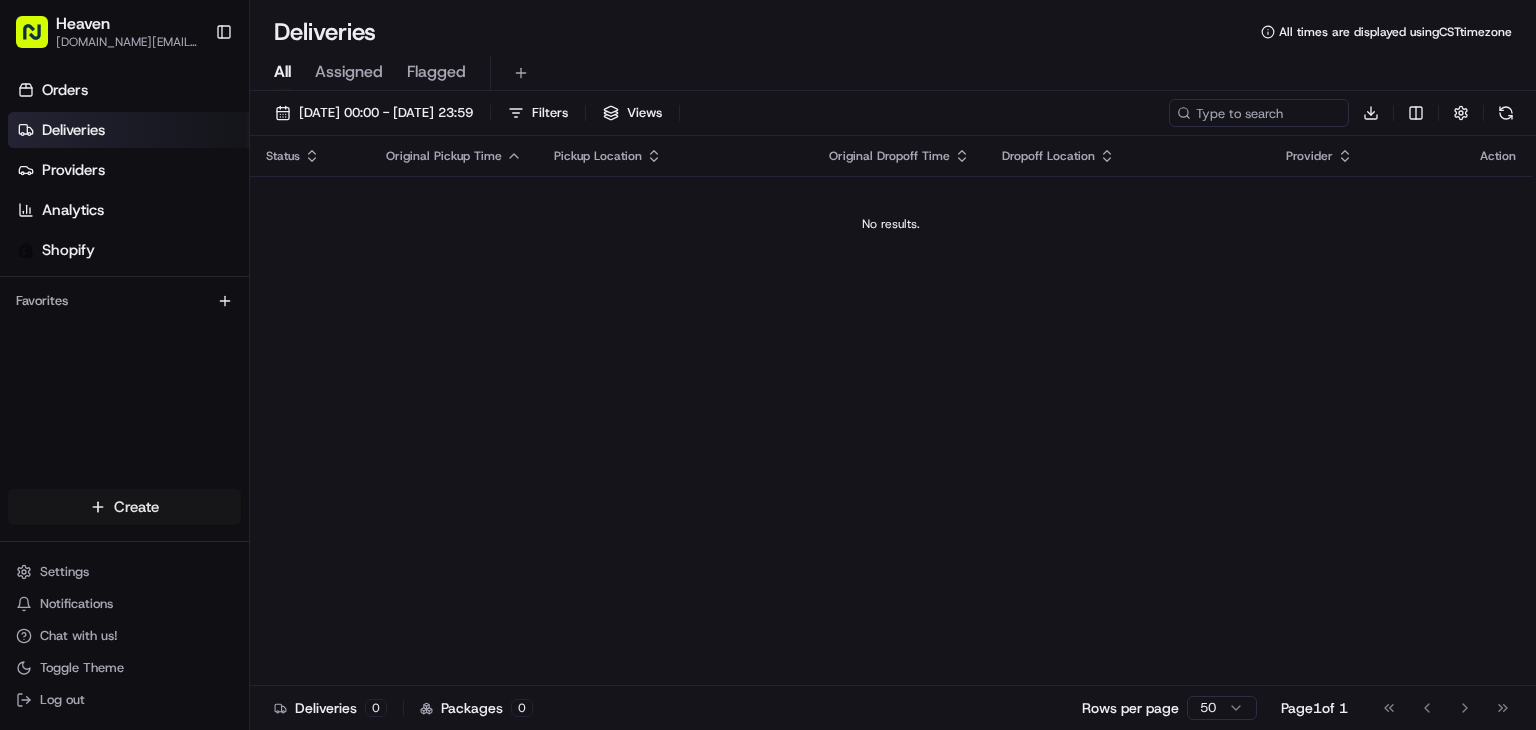 click on "Heaven [DOMAIN_NAME][EMAIL_ADDRESS][DOMAIN_NAME] Toggle Sidebar Orders Deliveries Providers Analytics Shopify Favorites Main Menu Members & Organization Organization Users Roles Preferences Customization Tracking Orchestration Automations Dispatch Strategy Locations Pickup Locations Dropoff Locations Billing Billing Refund Requests Integrations Notification Triggers Webhooks API Keys Request Logs Create Settings Notifications Chat with us! Toggle Theme Log out Deliveries All times are displayed using  CST  timezone All Assigned Flagged [DATE] 00:00 - [DATE] 23:59 Filters Views Download Status Original Pickup Time Pickup Location Original Dropoff Time Dropoff Location Provider Action No results. Deliveries 0 Packages 0 Rows per page 50 Page  1  of   1 Go to first page Go to previous page Go to next page Go to last page
Create Create" at bounding box center [768, 365] 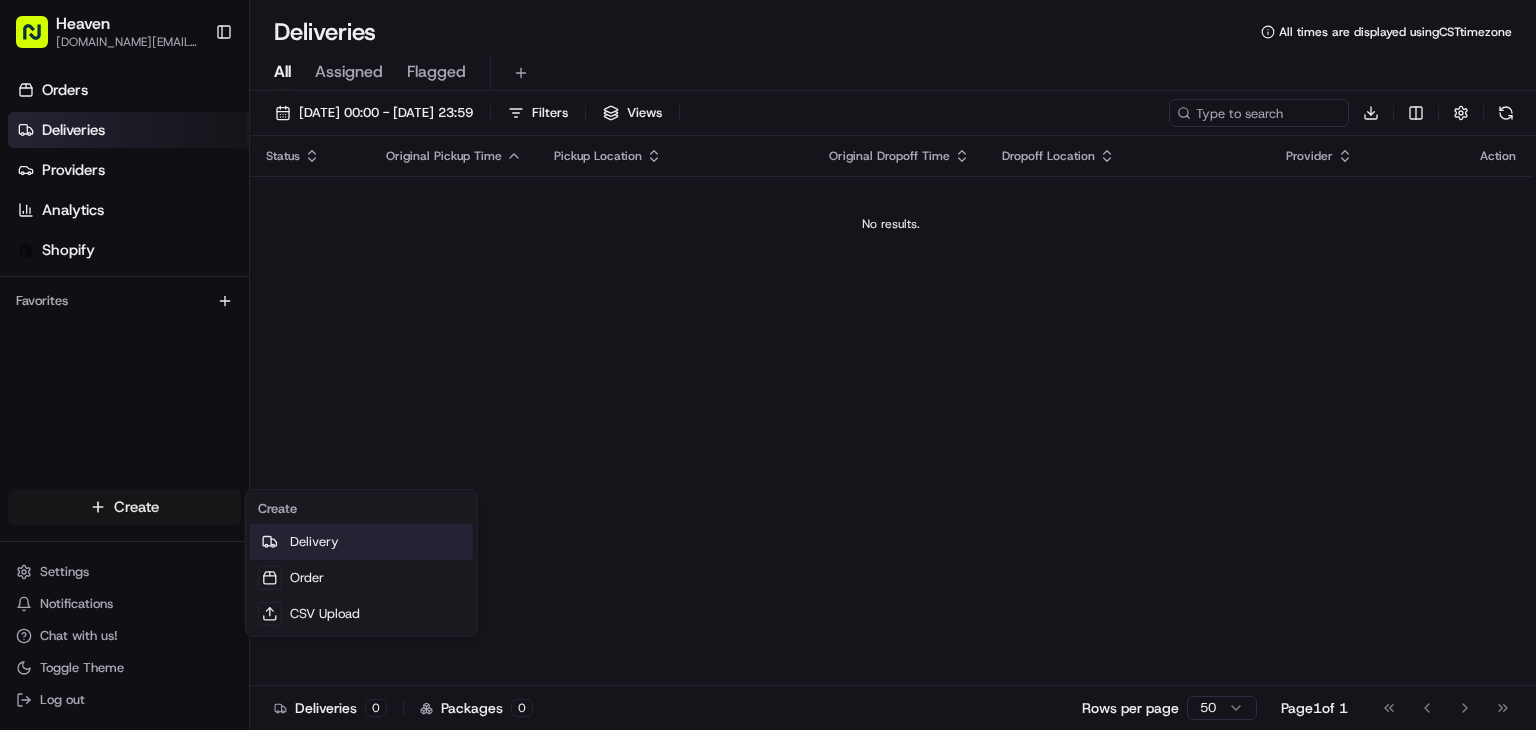 click on "Delivery" at bounding box center (361, 542) 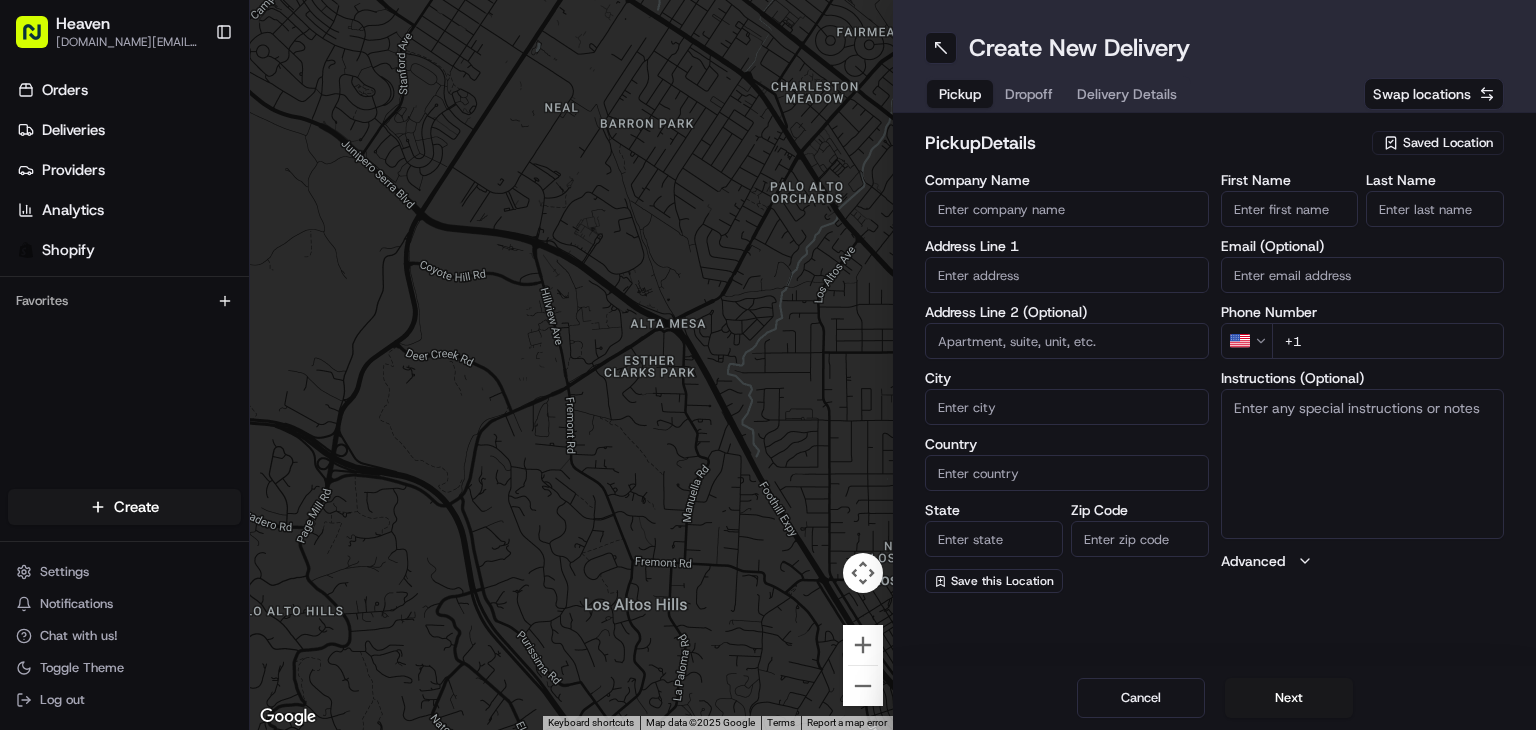 click on "Saved Location" at bounding box center [1448, 143] 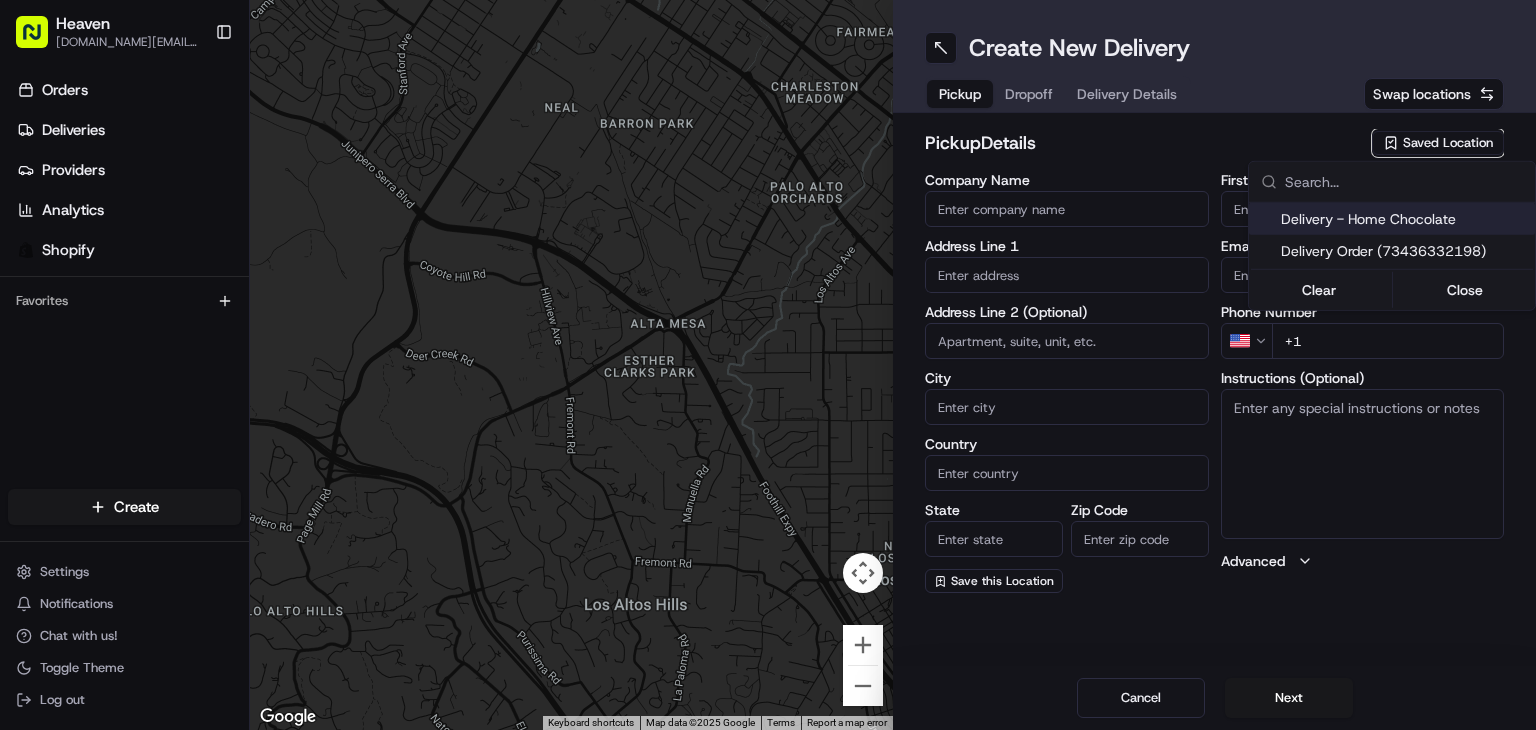 click on "Delivery - Home Chocolate" at bounding box center [1404, 219] 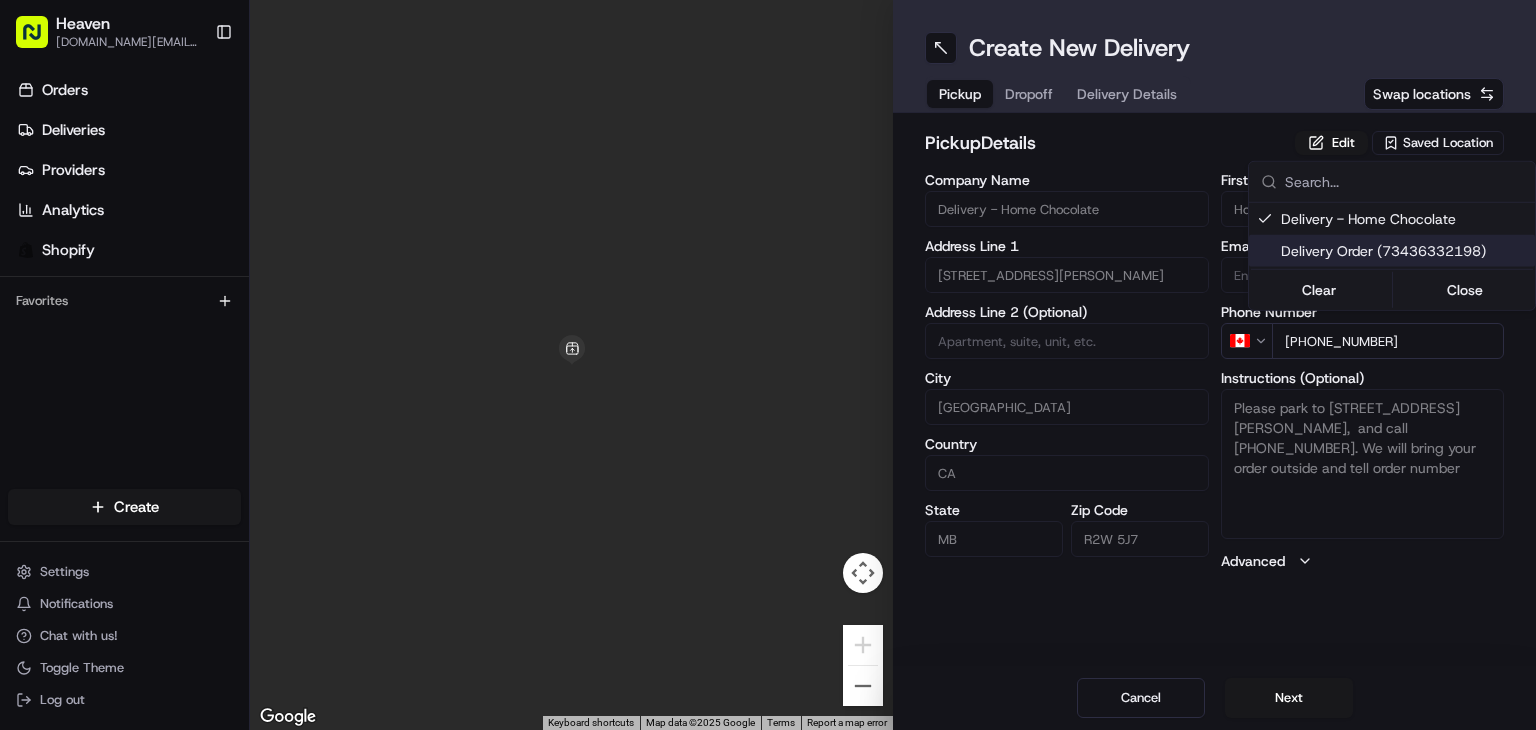 click on "Heaven [DOMAIN_NAME][EMAIL_ADDRESS][DOMAIN_NAME] Toggle Sidebar Orders Deliveries Providers Analytics Shopify Favorites Main Menu Members & Organization Organization Users Roles Preferences Customization Tracking Orchestration Automations Dispatch Strategy Locations Pickup Locations Dropoff Locations Billing Billing Refund Requests Integrations Notification Triggers Webhooks API Keys Request Logs Create Settings Notifications Chat with us! Toggle Theme Log out ← Move left → Move right ↑ Move up ↓ Move down + Zoom in - Zoom out Home Jump left by 75% End Jump right by 75% Page Up Jump up by 75% Page Down Jump down by 75% Keyboard shortcuts Map Data Map data ©2025 Google Map data ©2025 Google 1 m  Click to toggle between metric and imperial units Terms Report a map error Create New Delivery Pickup Dropoff Delivery Details Swap locations pickup  Details  Edit Saved Location Company Name Delivery - Home Chocolate Address Line 1 [STREET_ADDRESS][PERSON_NAME] Address Line 2 (Optional) [GEOGRAPHIC_DATA]" at bounding box center (768, 365) 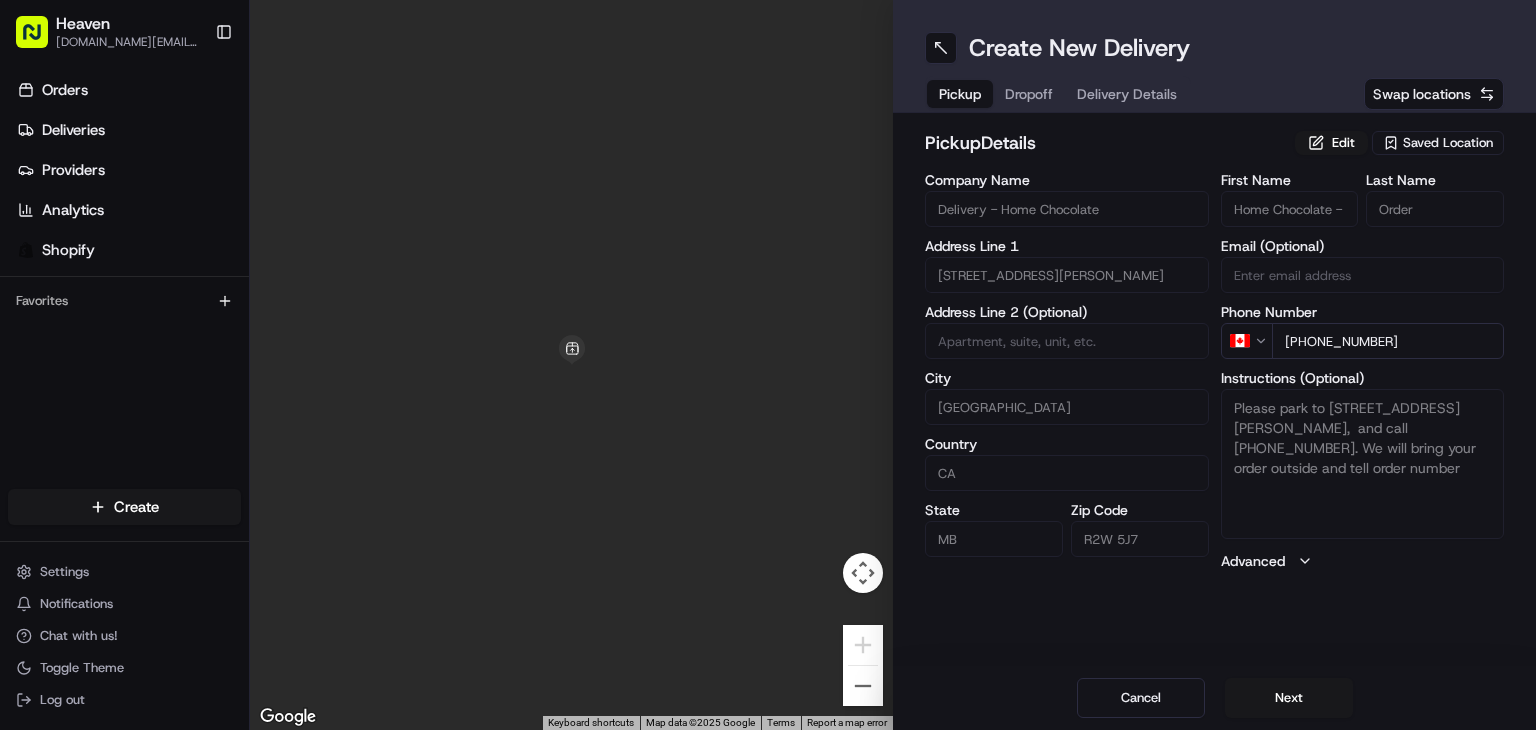click on "Next" at bounding box center (1289, 698) 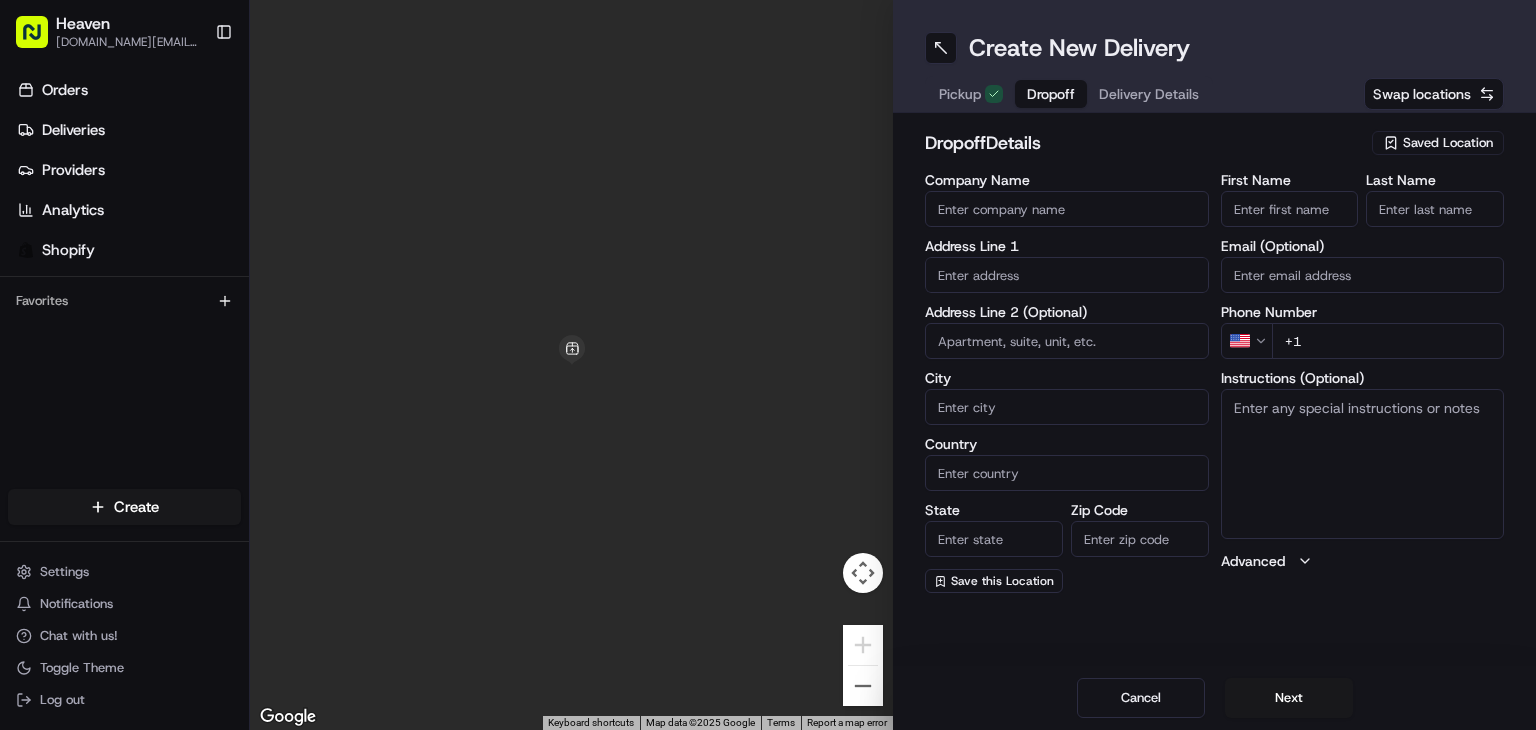 click on "First Name" at bounding box center [1290, 209] 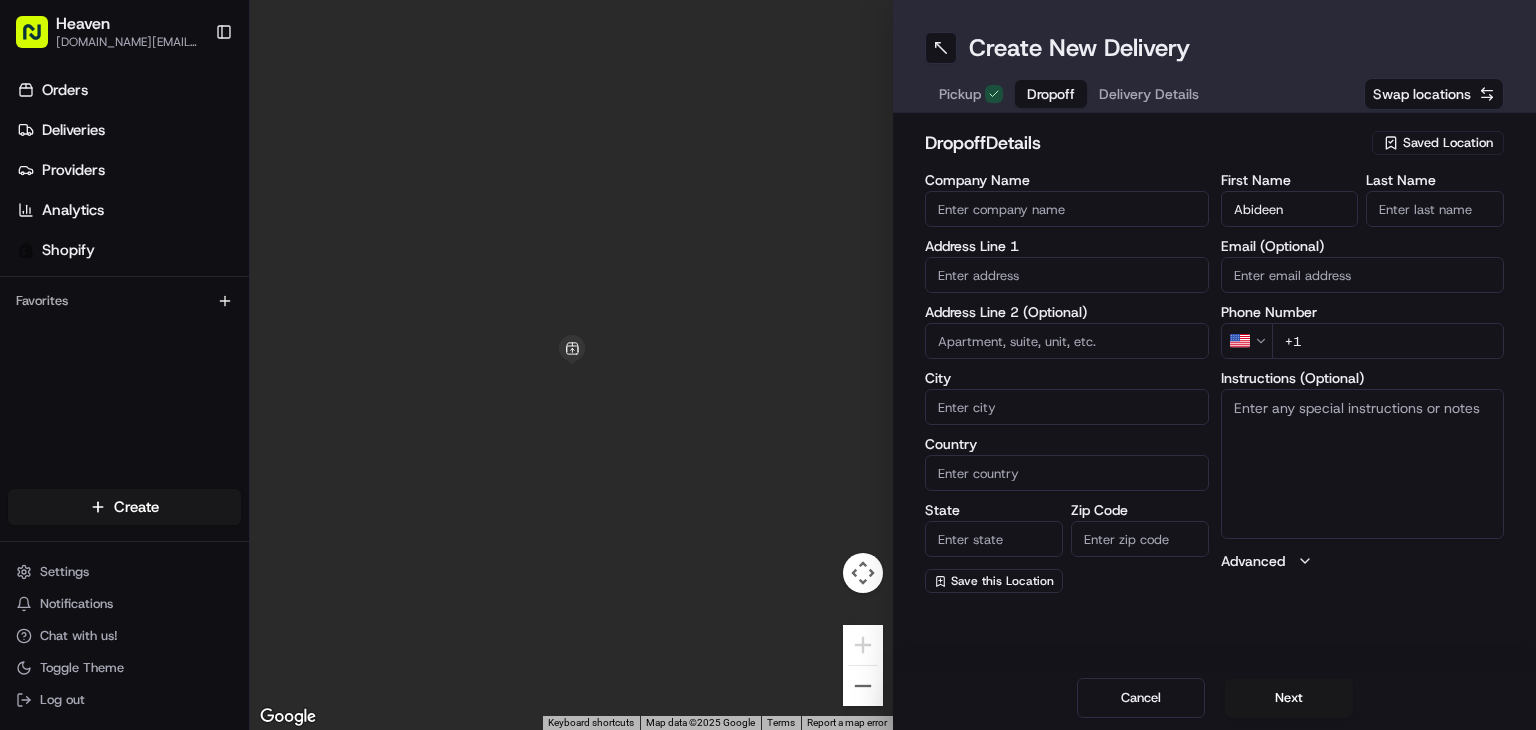 type on "Abideen" 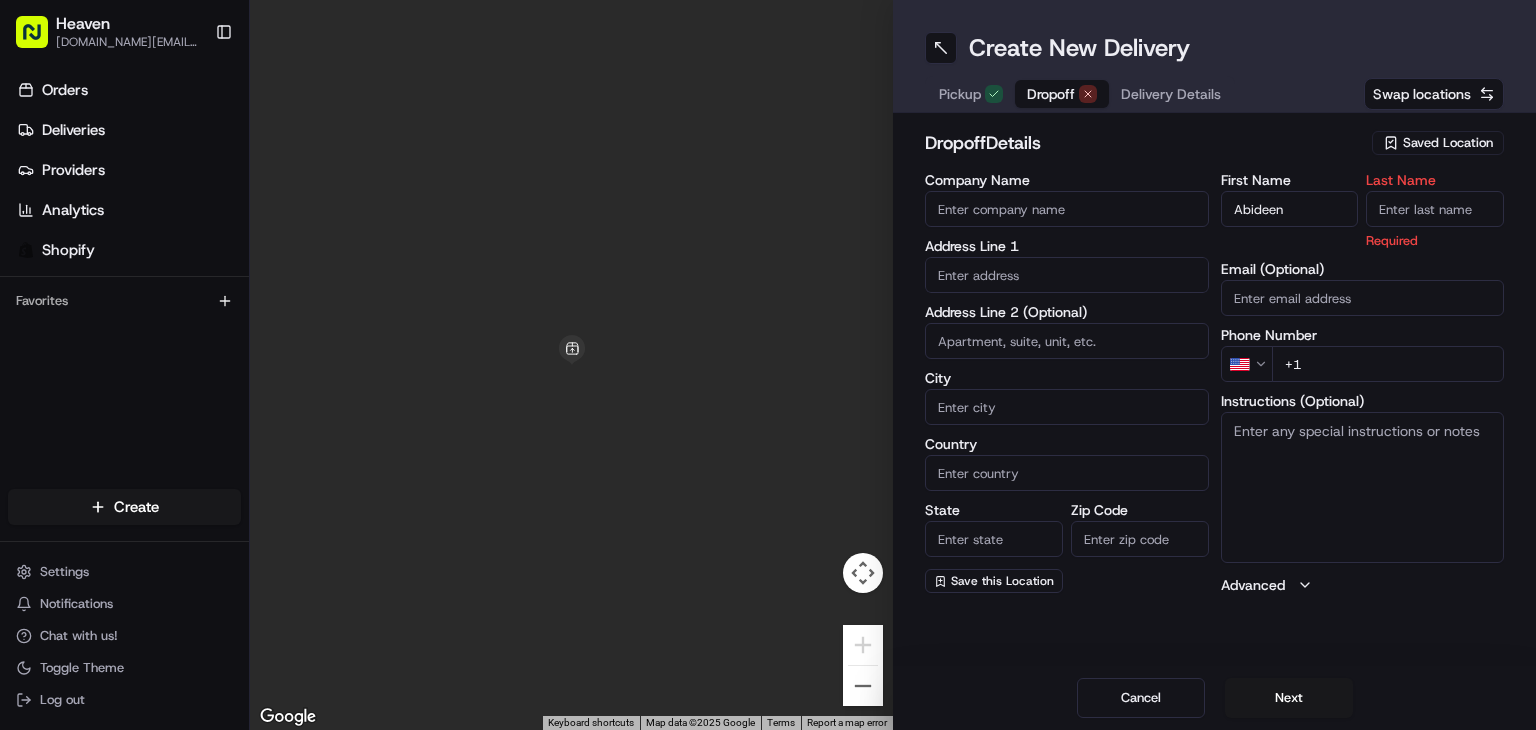 paste on "Abideen" 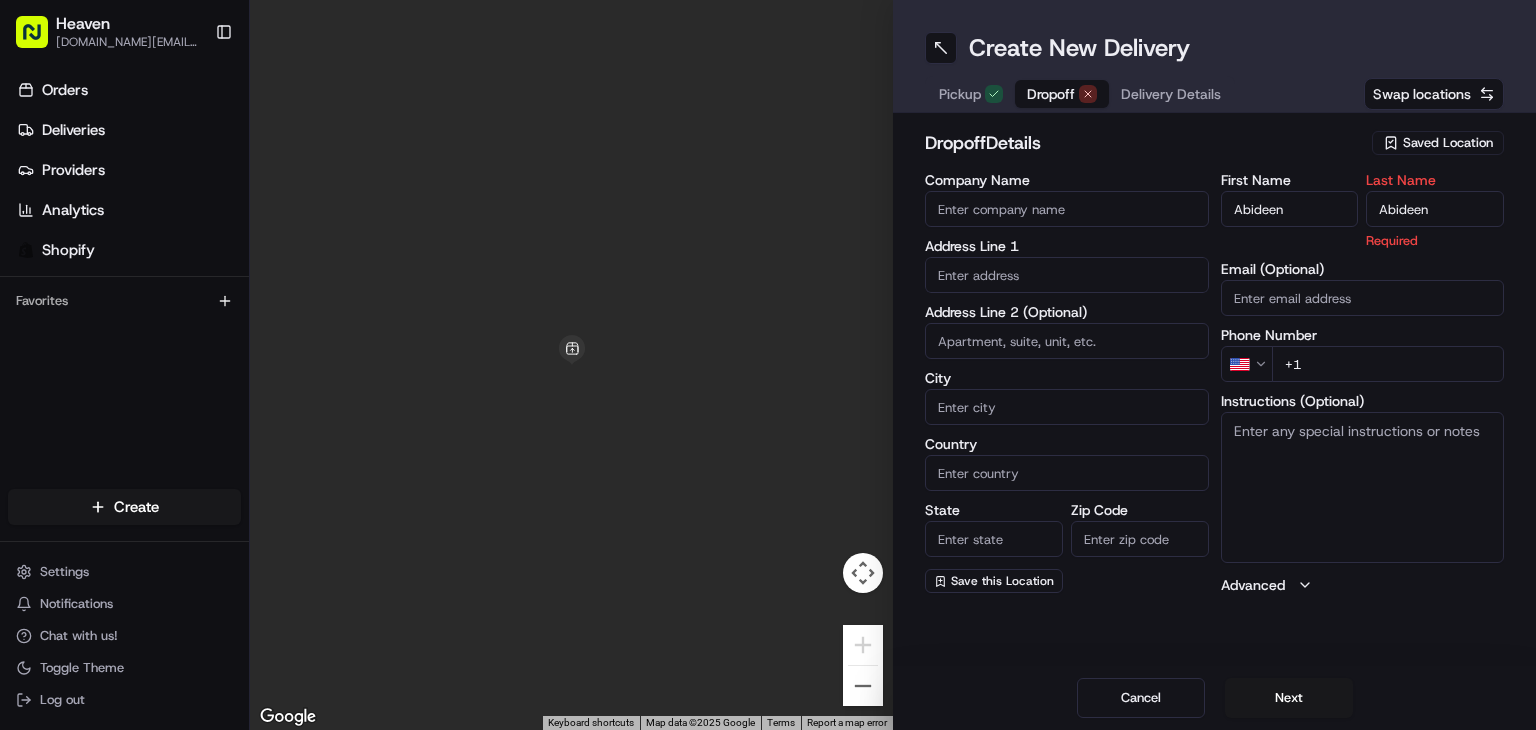 type on "Abideen" 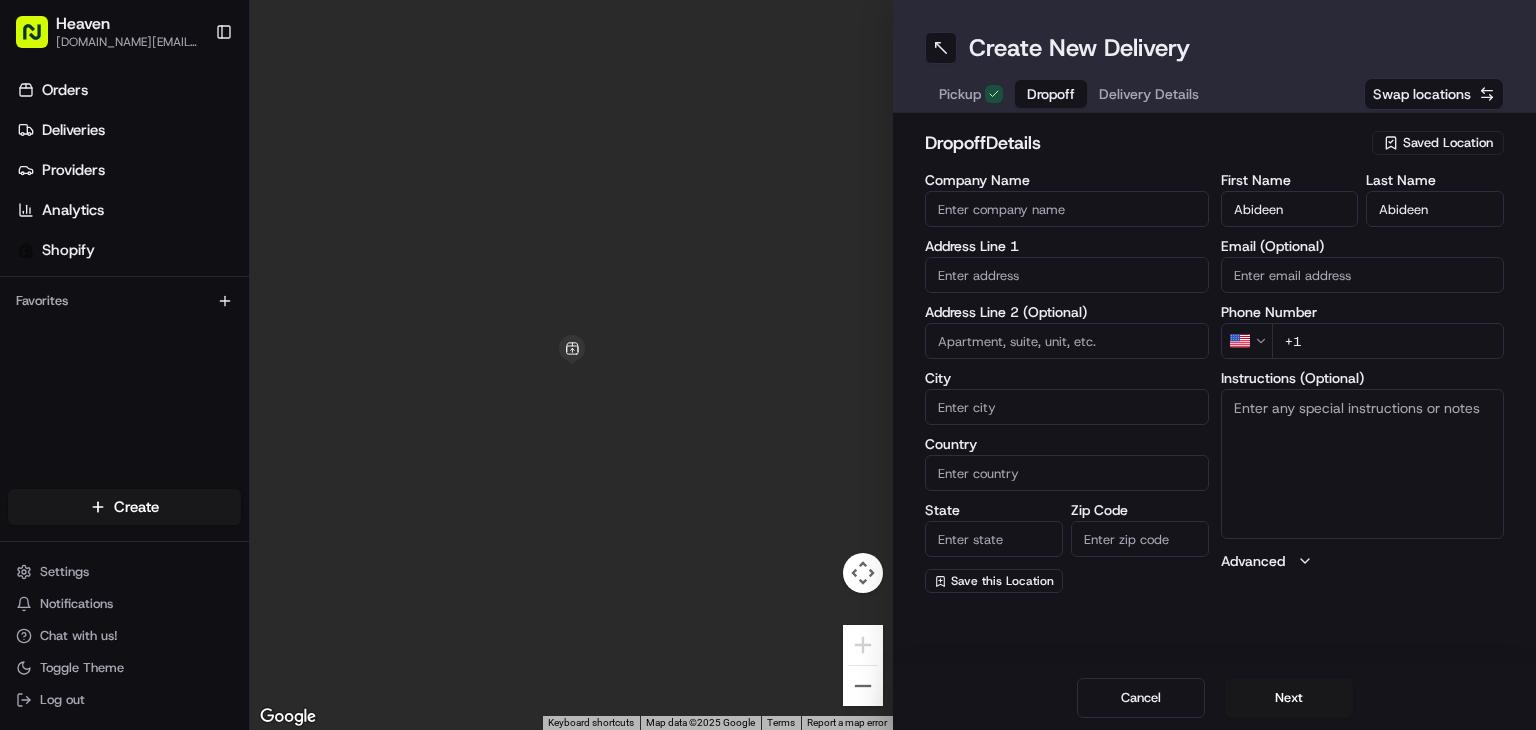 click on "Heaven [DOMAIN_NAME][EMAIL_ADDRESS][DOMAIN_NAME] Toggle Sidebar Orders Deliveries Providers Analytics Shopify Favorites Main Menu Members & Organization Organization Users Roles Preferences Customization Tracking Orchestration Automations Dispatch Strategy Locations Pickup Locations Dropoff Locations Billing Billing Refund Requests Integrations Notification Triggers Webhooks API Keys Request Logs Create Settings Notifications Chat with us! Toggle Theme Log out ← Move left → Move right ↑ Move up ↓ Move down + Zoom in - Zoom out Home Jump left by 75% End Jump right by 75% Page Up Jump up by 75% Page Down Jump down by 75% Keyboard shortcuts Map Data Map data ©2025 Google Map data ©2025 Google 1 m  Click to toggle between metric and imperial units Terms Report a map error Create New Delivery Pickup Dropoff Delivery Details Swap locations dropoff  Details Saved Location Company Name Address Line 1 Address Line 2 (Optional) City Country State Zip Code Save this Location First Name Abideen Last Name Abideen" at bounding box center (768, 365) 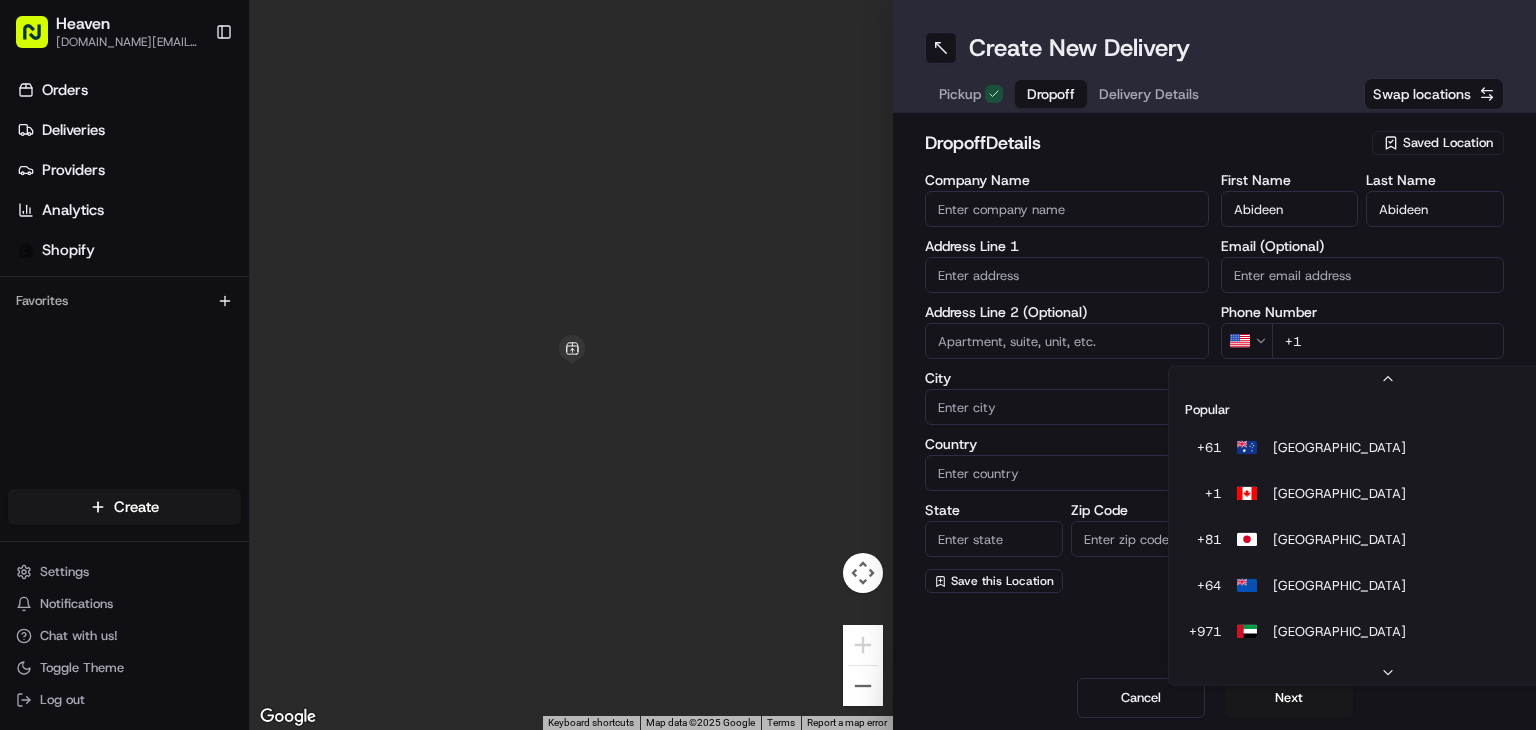 scroll, scrollTop: 85, scrollLeft: 0, axis: vertical 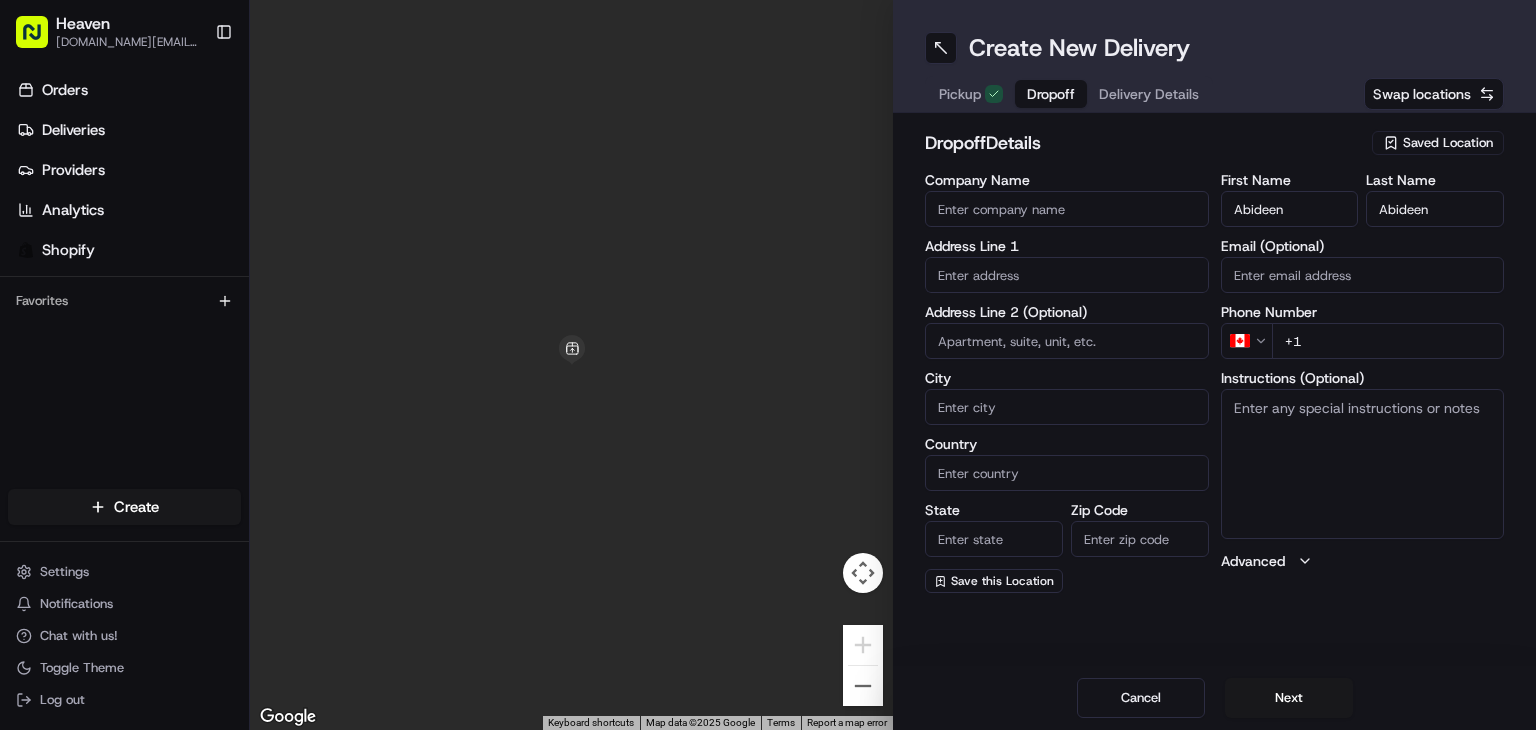 click on "+1" at bounding box center [1388, 341] 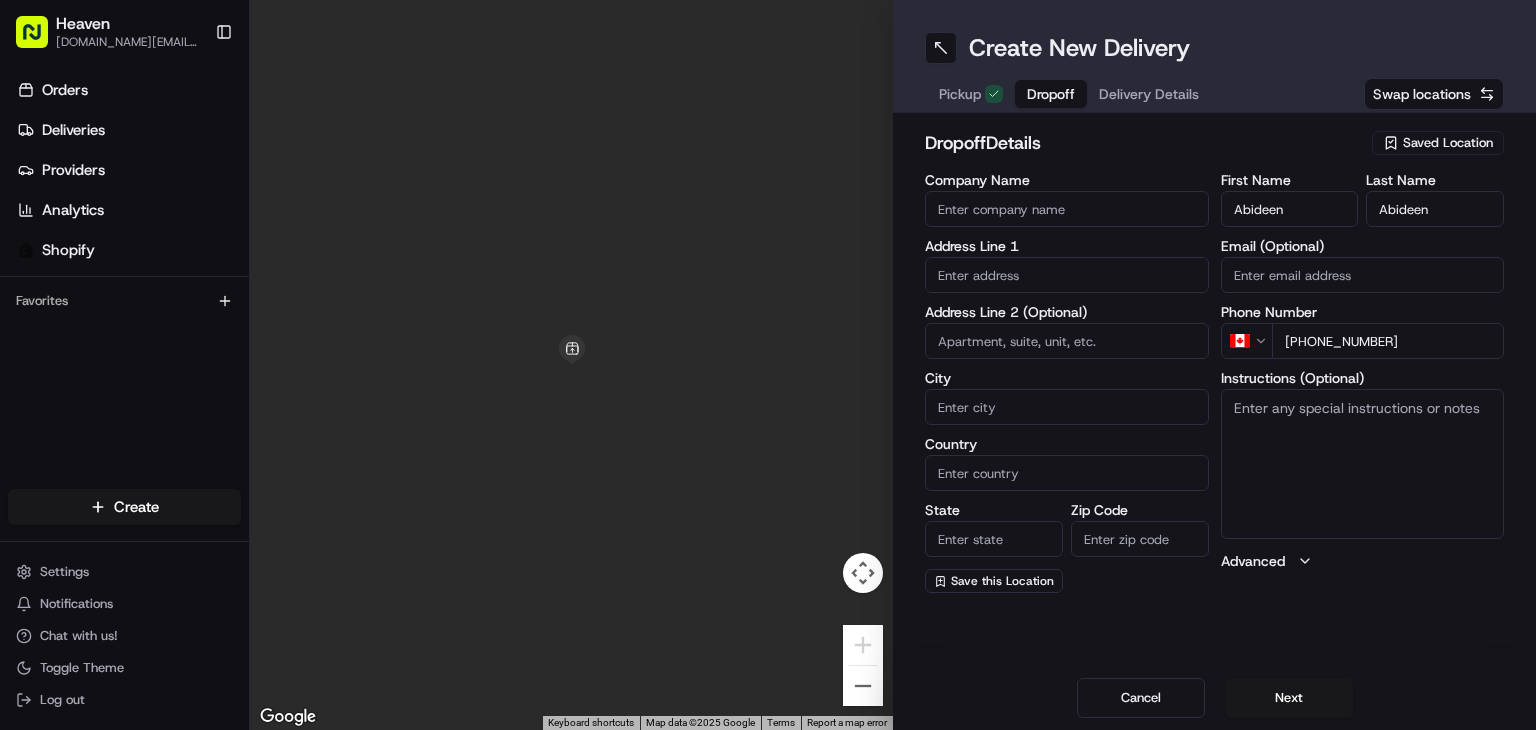 type on "[PHONE_NUMBER]" 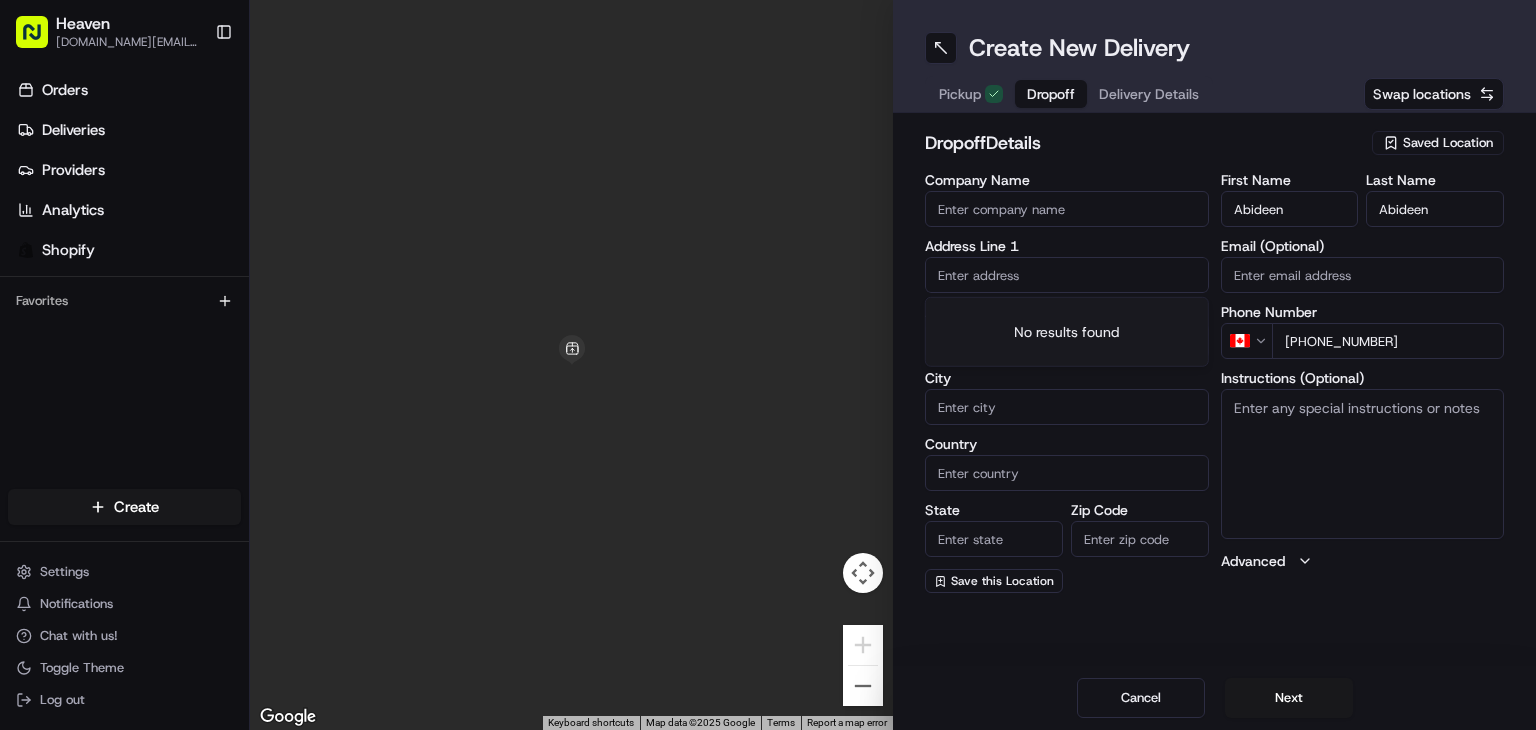 paste on "[STREET_ADDRESS]" 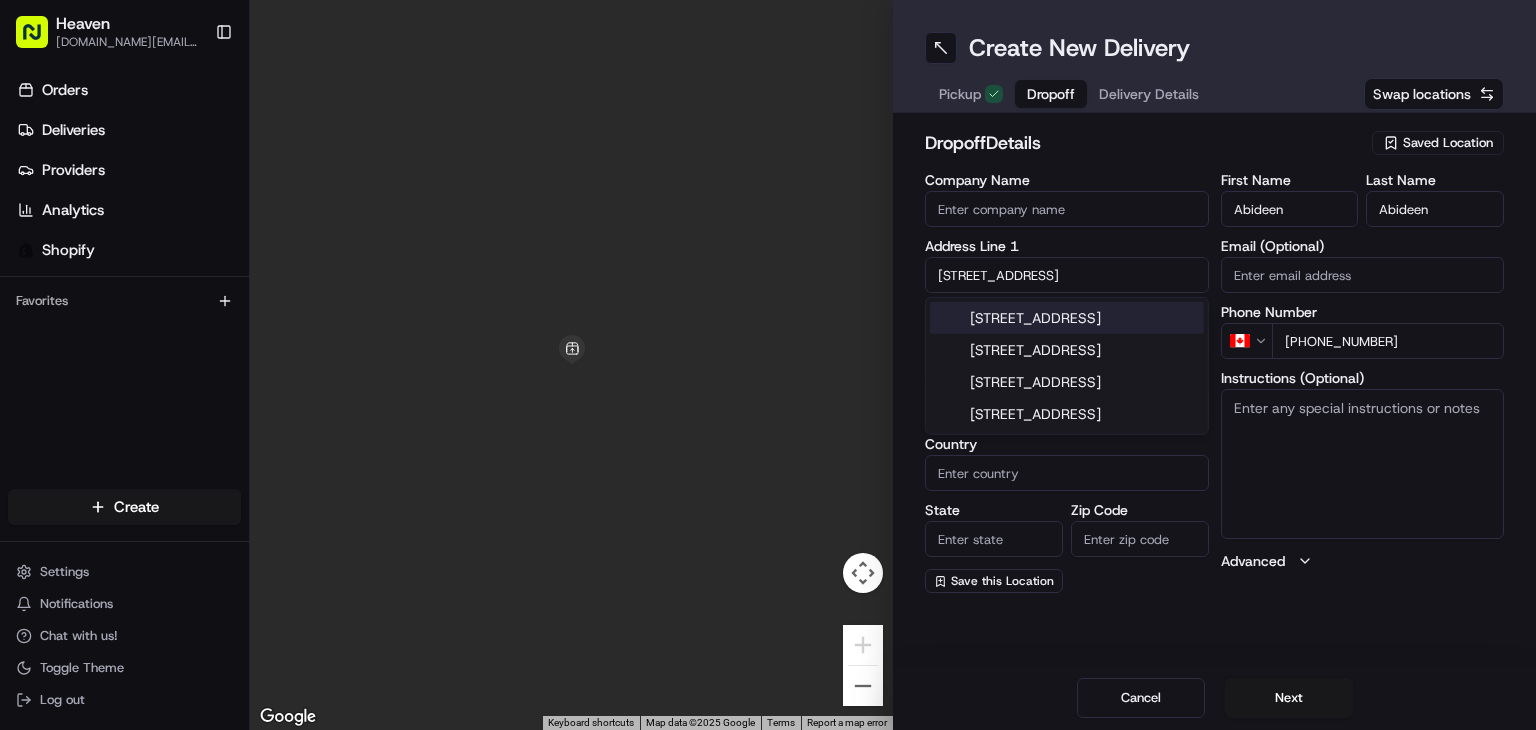 click on "[STREET_ADDRESS]" at bounding box center [1067, 318] 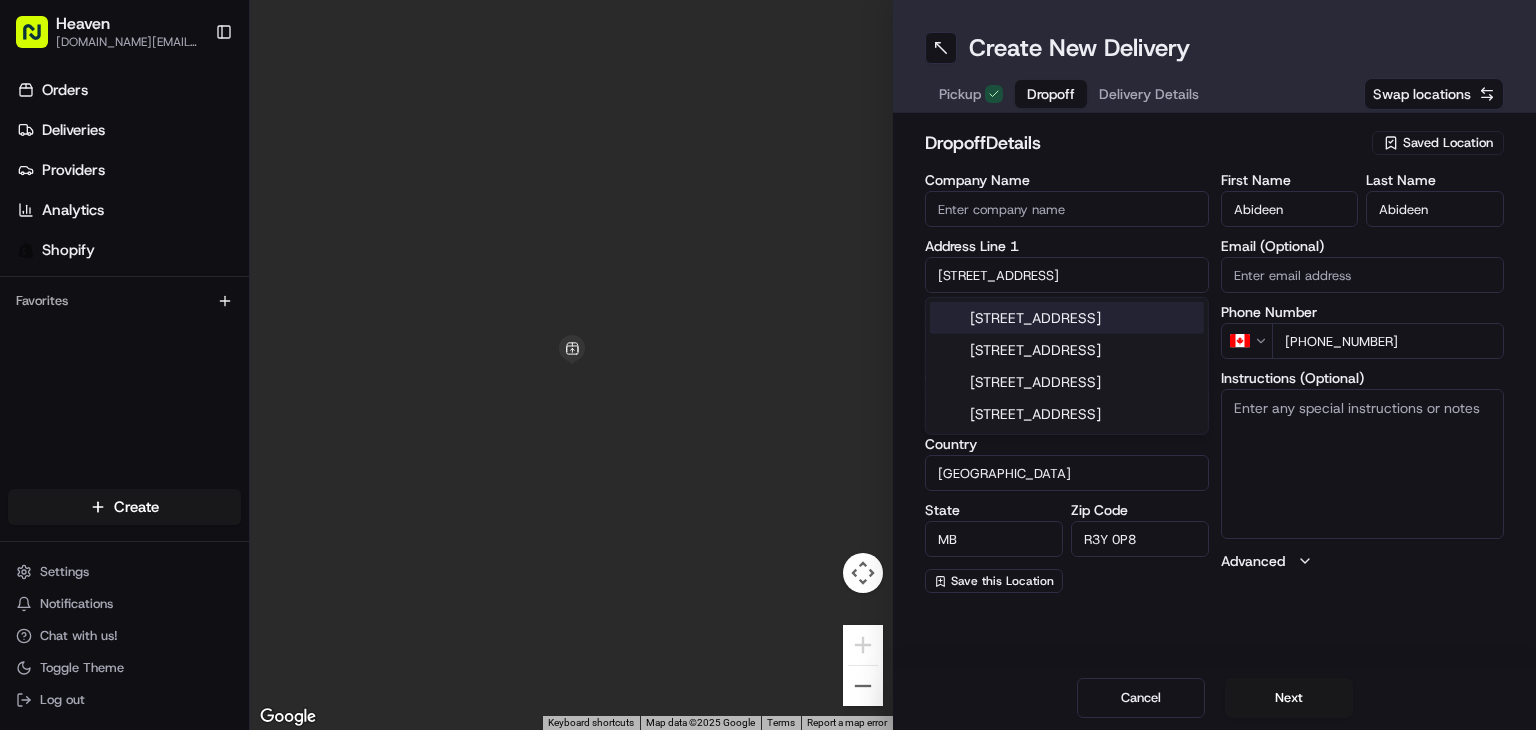 type on "[STREET_ADDRESS]" 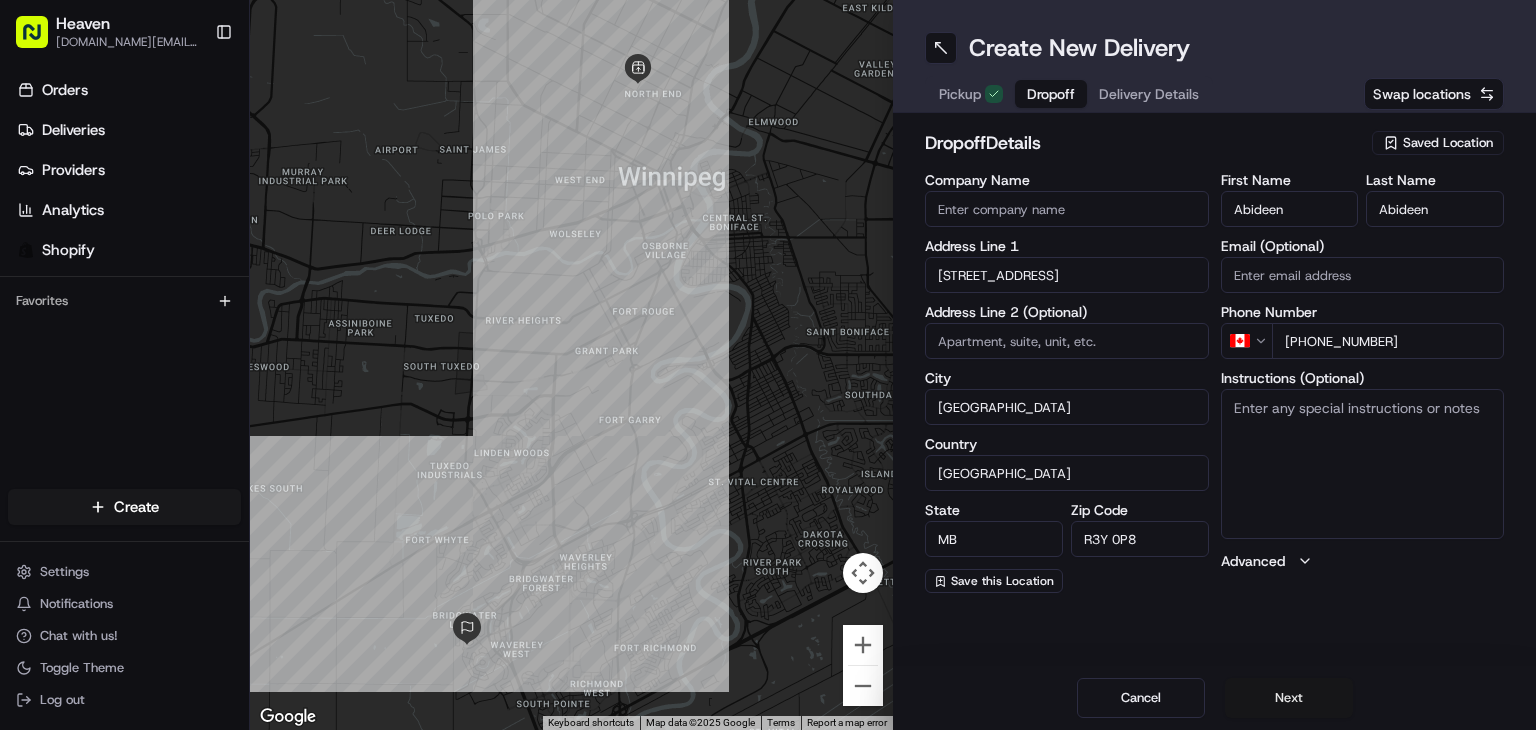 click on "Next" at bounding box center (1289, 698) 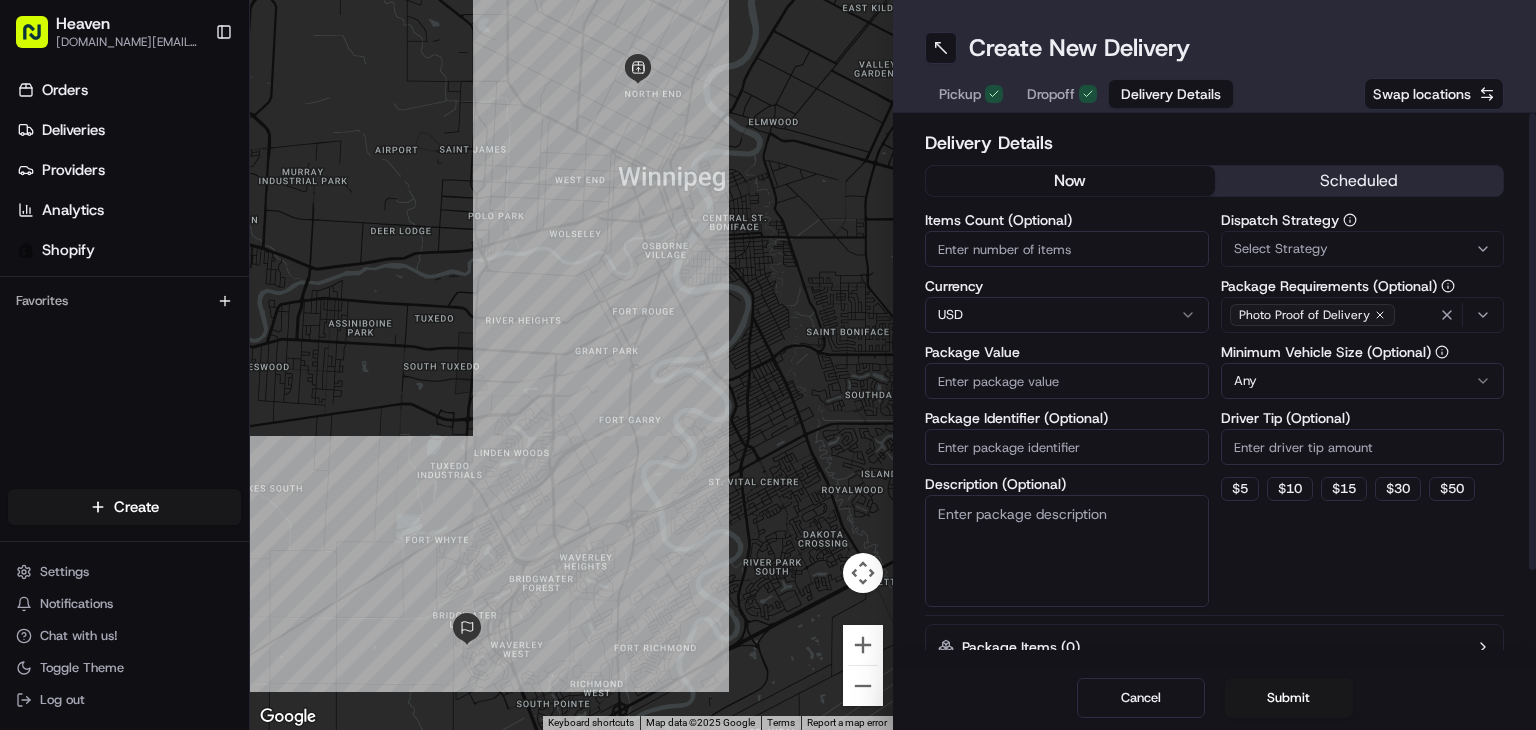 click on "Items Count (Optional)" at bounding box center [1067, 249] 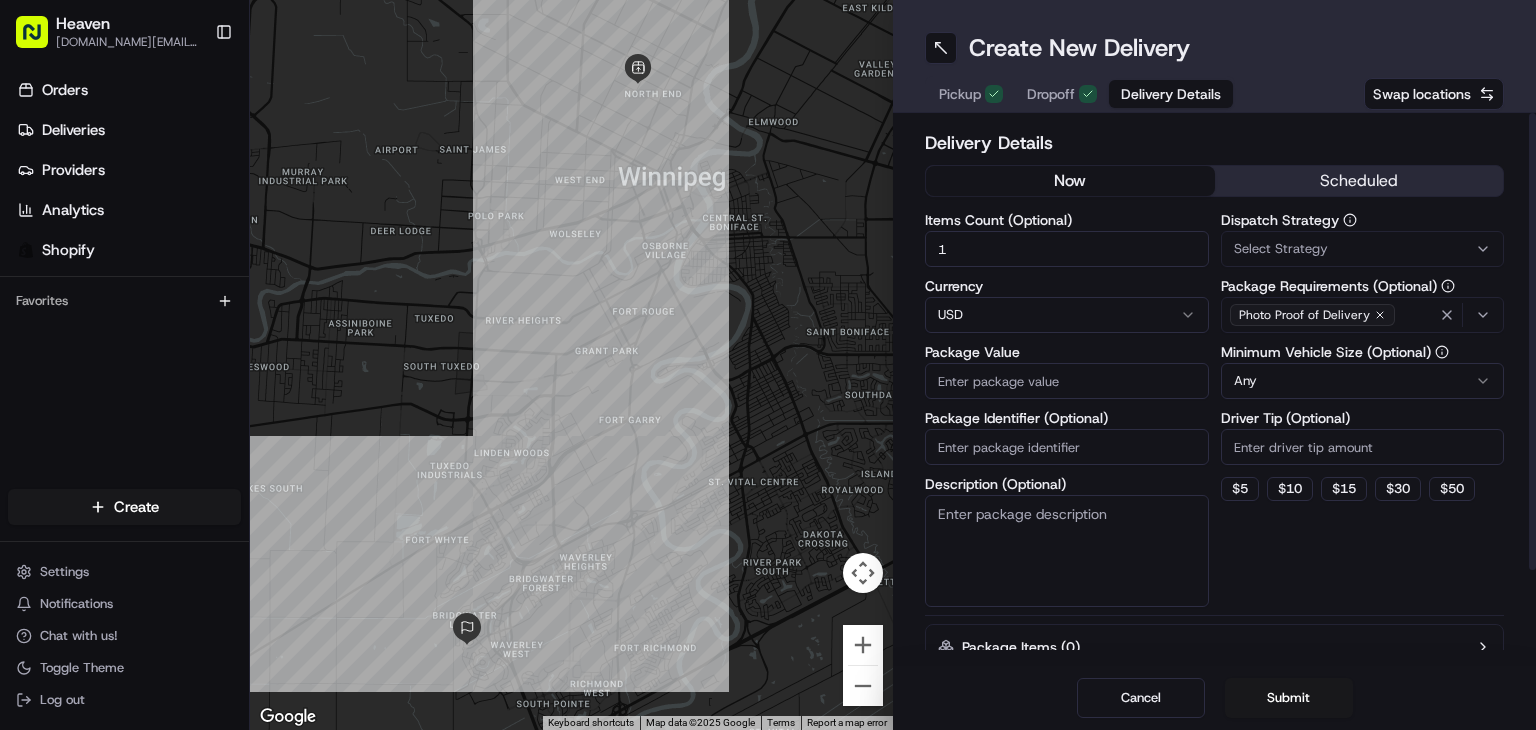 type on "1" 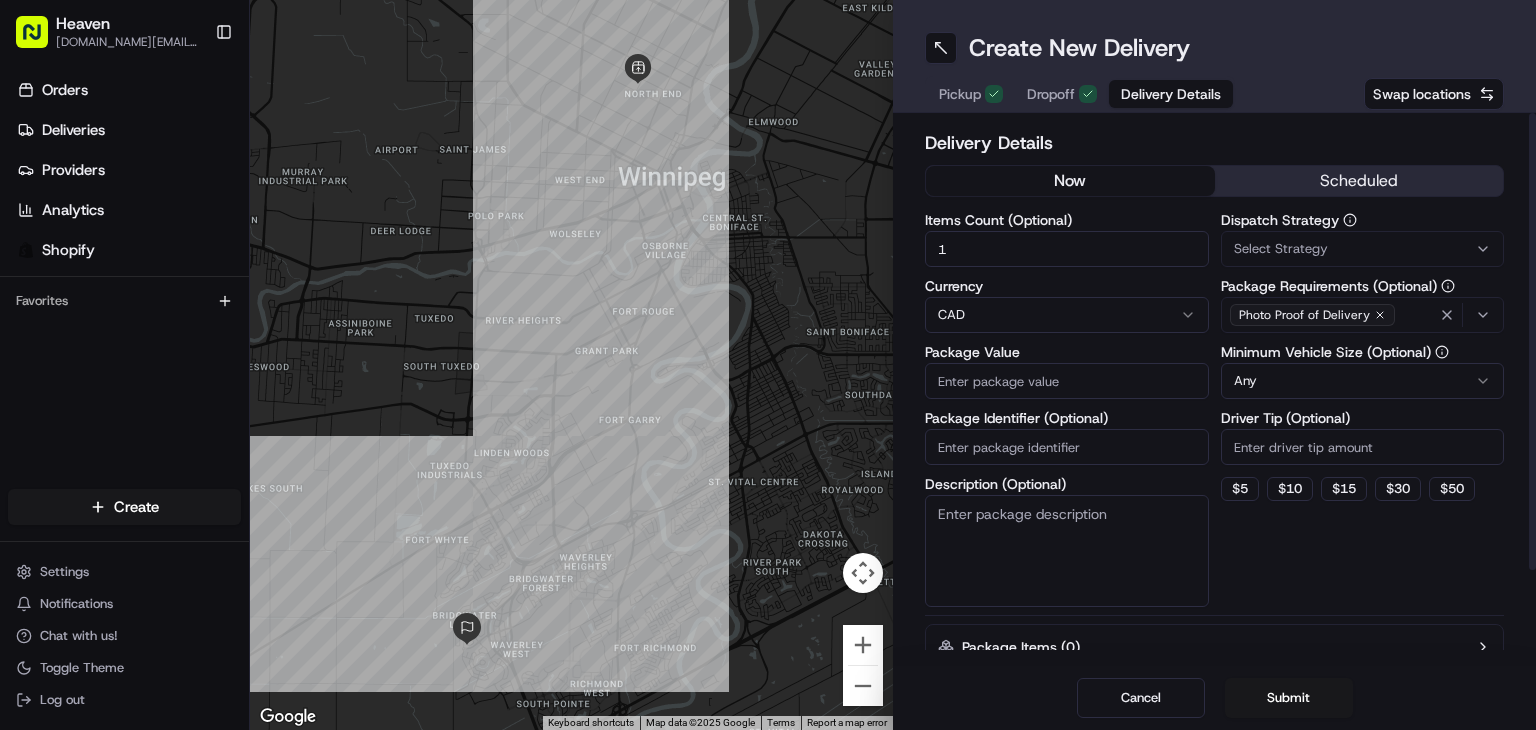 click on "Package Value" at bounding box center [1067, 381] 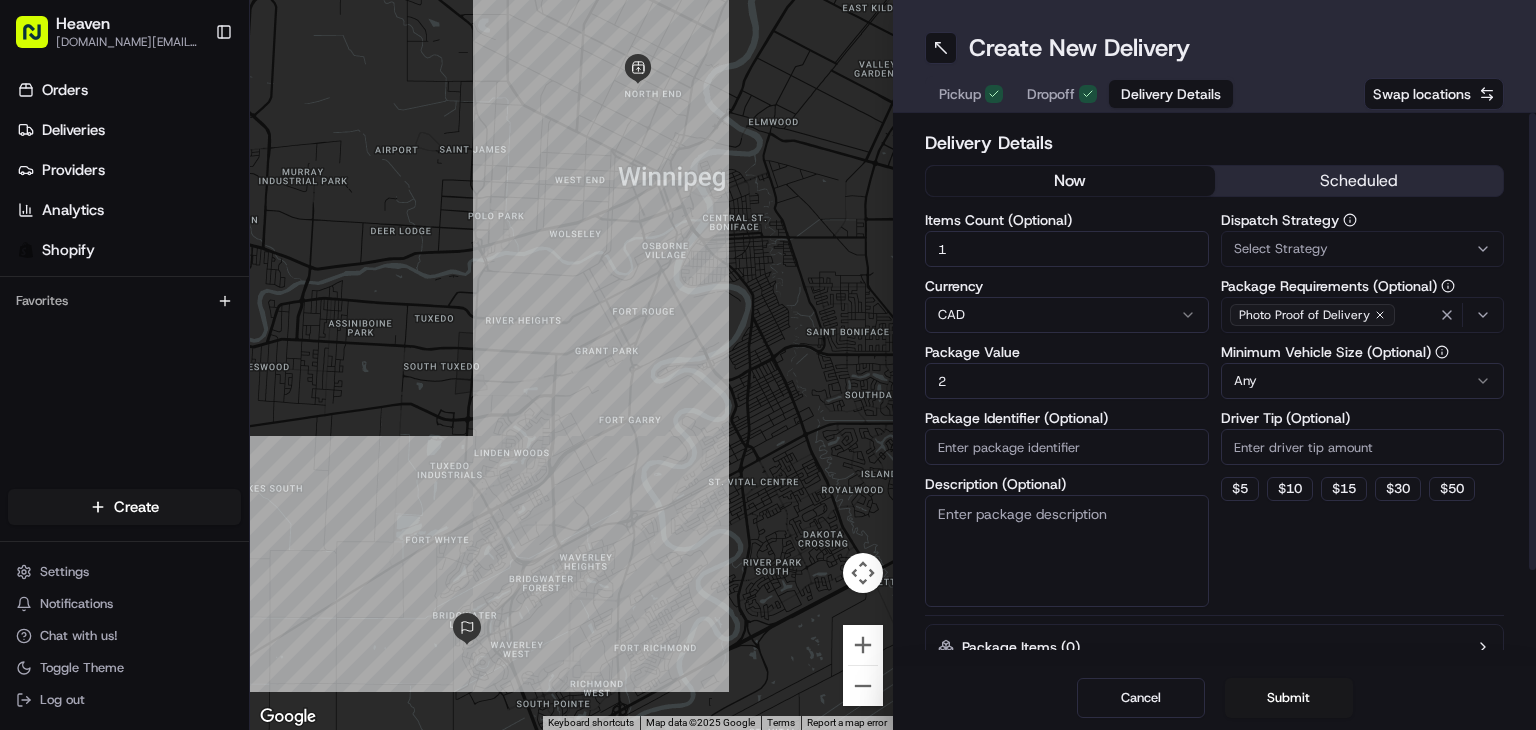 type on "27" 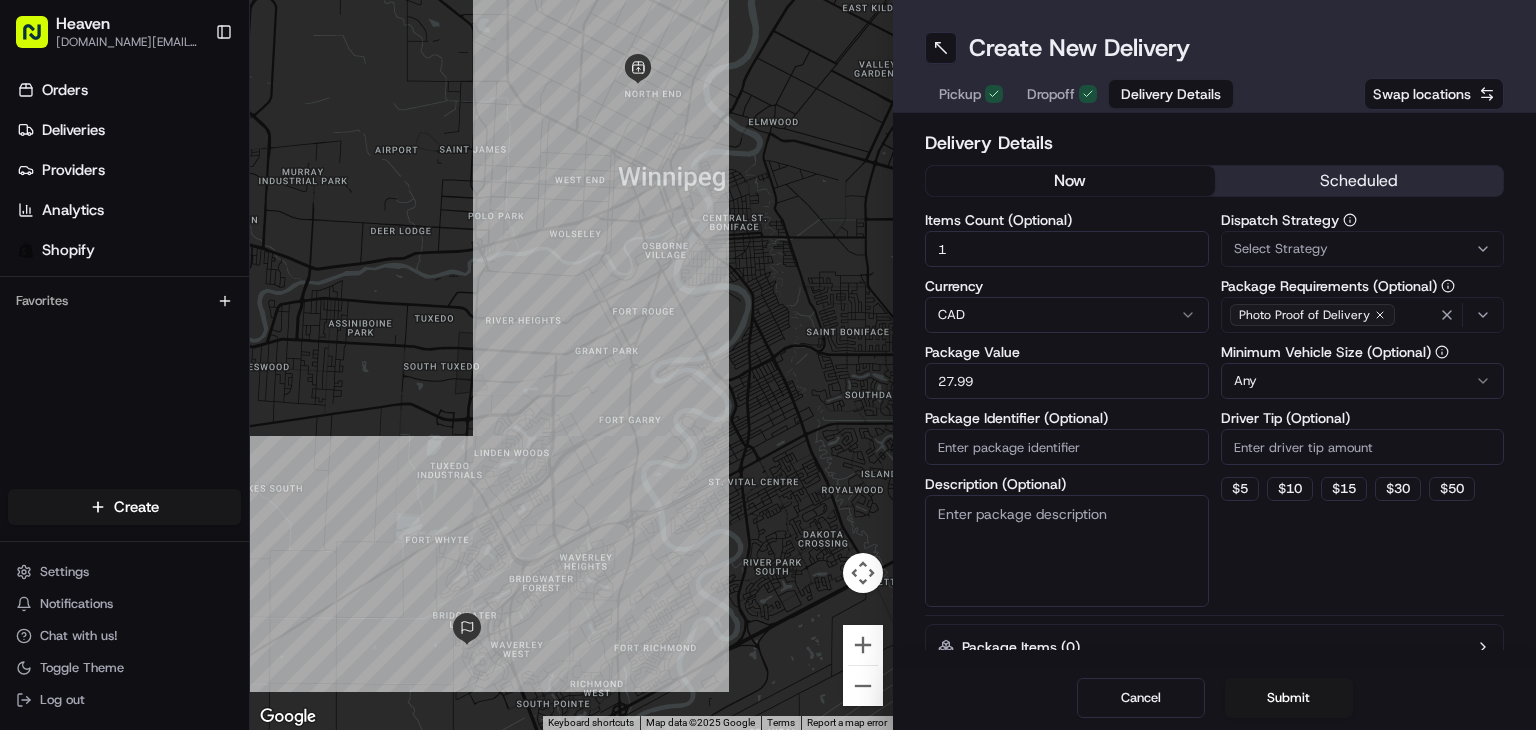 type on "27.99" 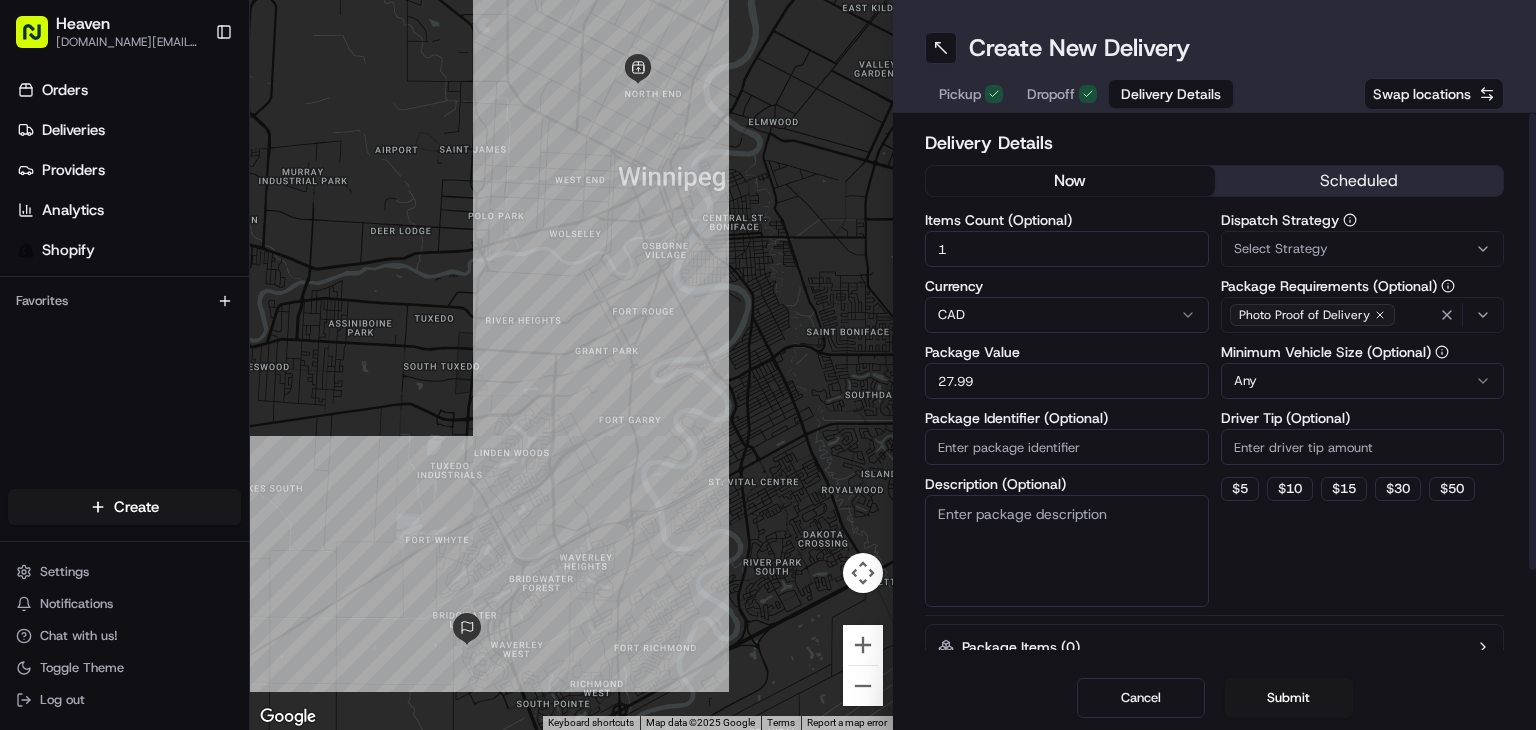 click on "Package Identifier (Optional)" at bounding box center [1067, 447] 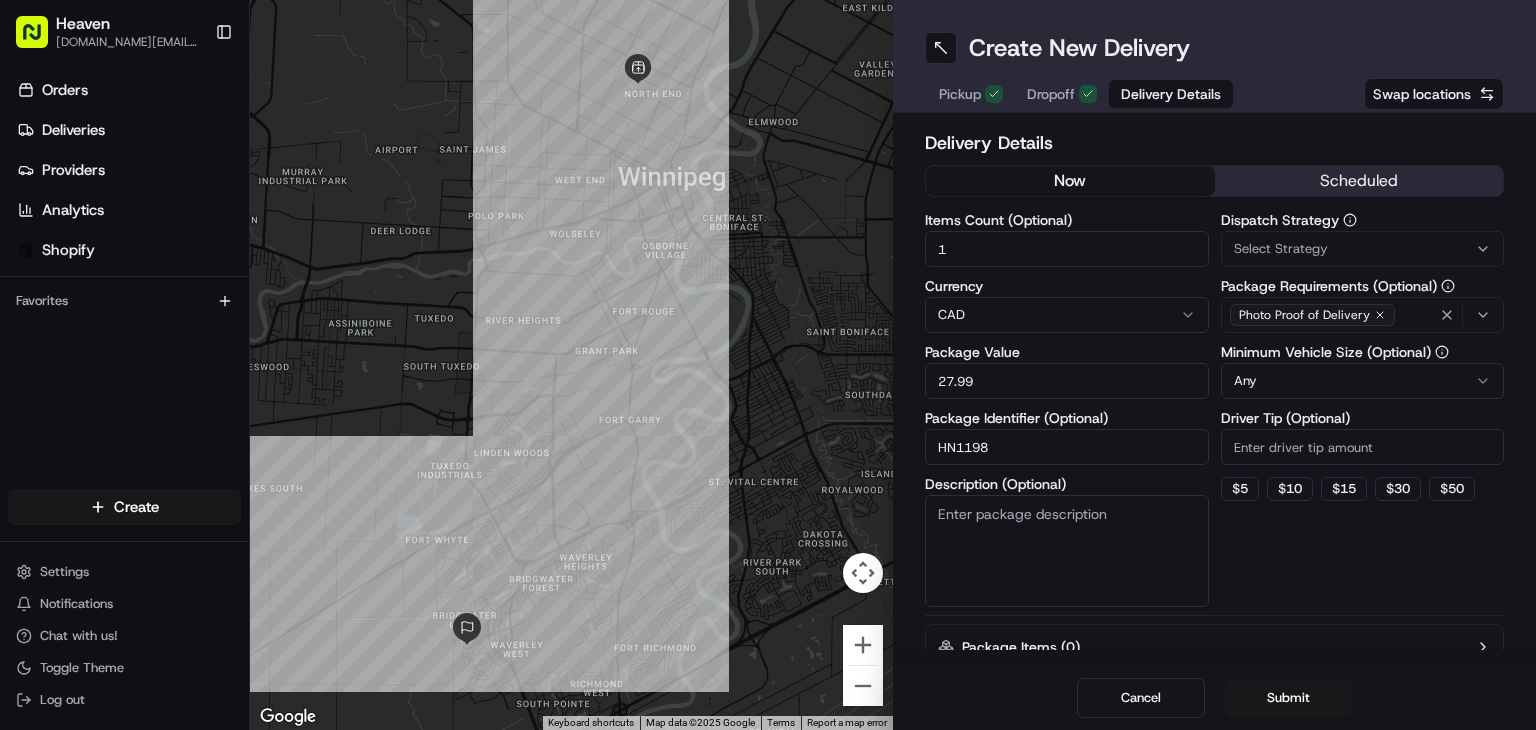 type on "HN1198" 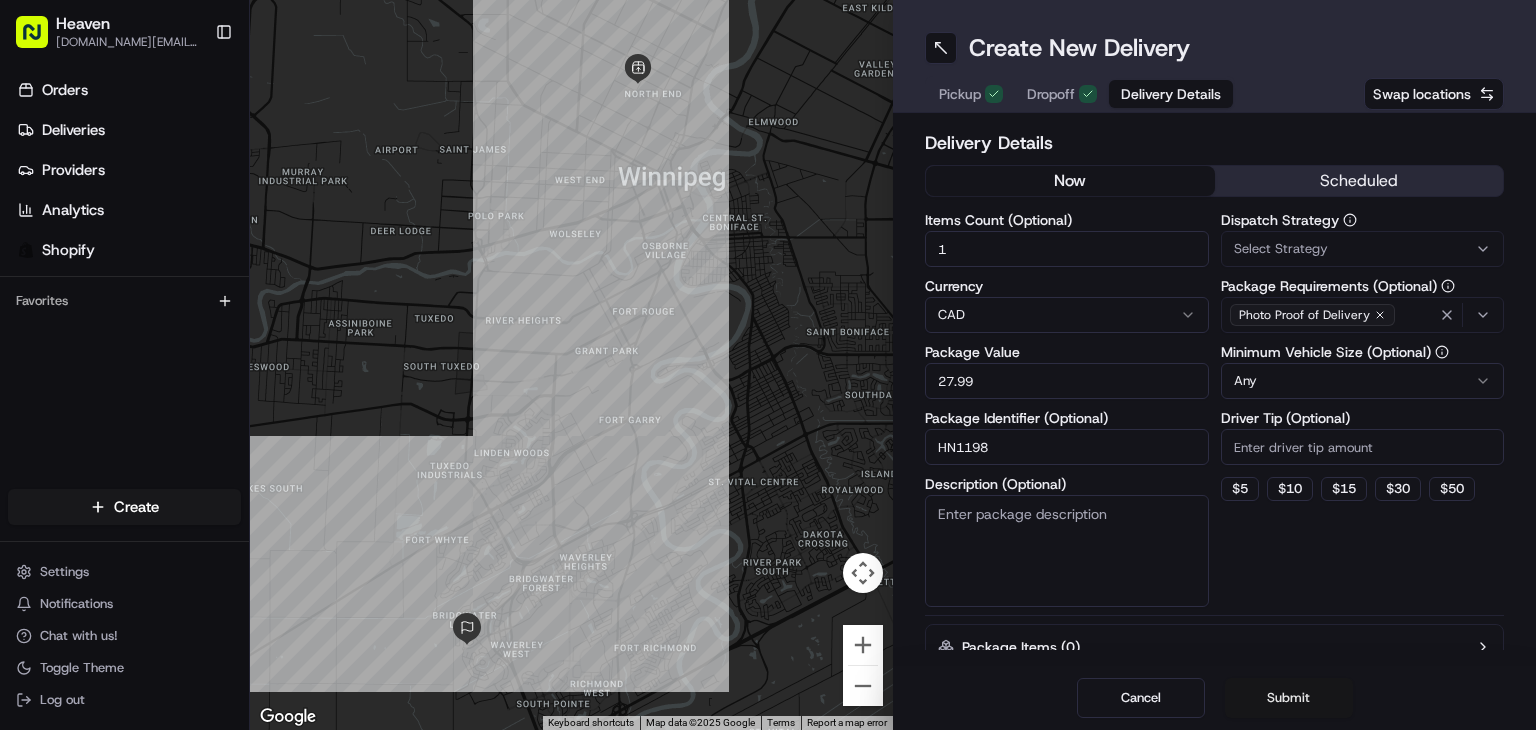 click on "Submit" at bounding box center [1289, 698] 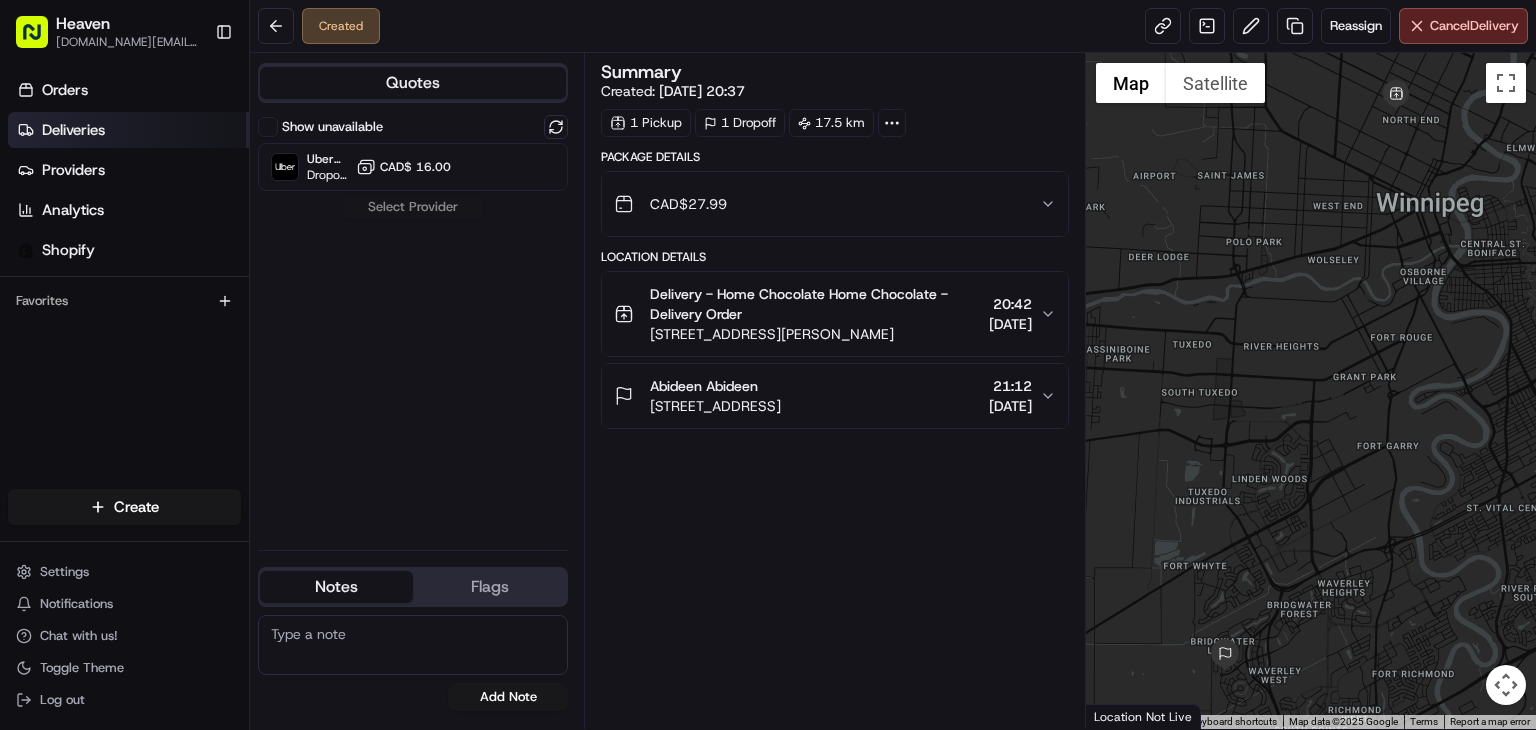 click on "Deliveries" at bounding box center (128, 130) 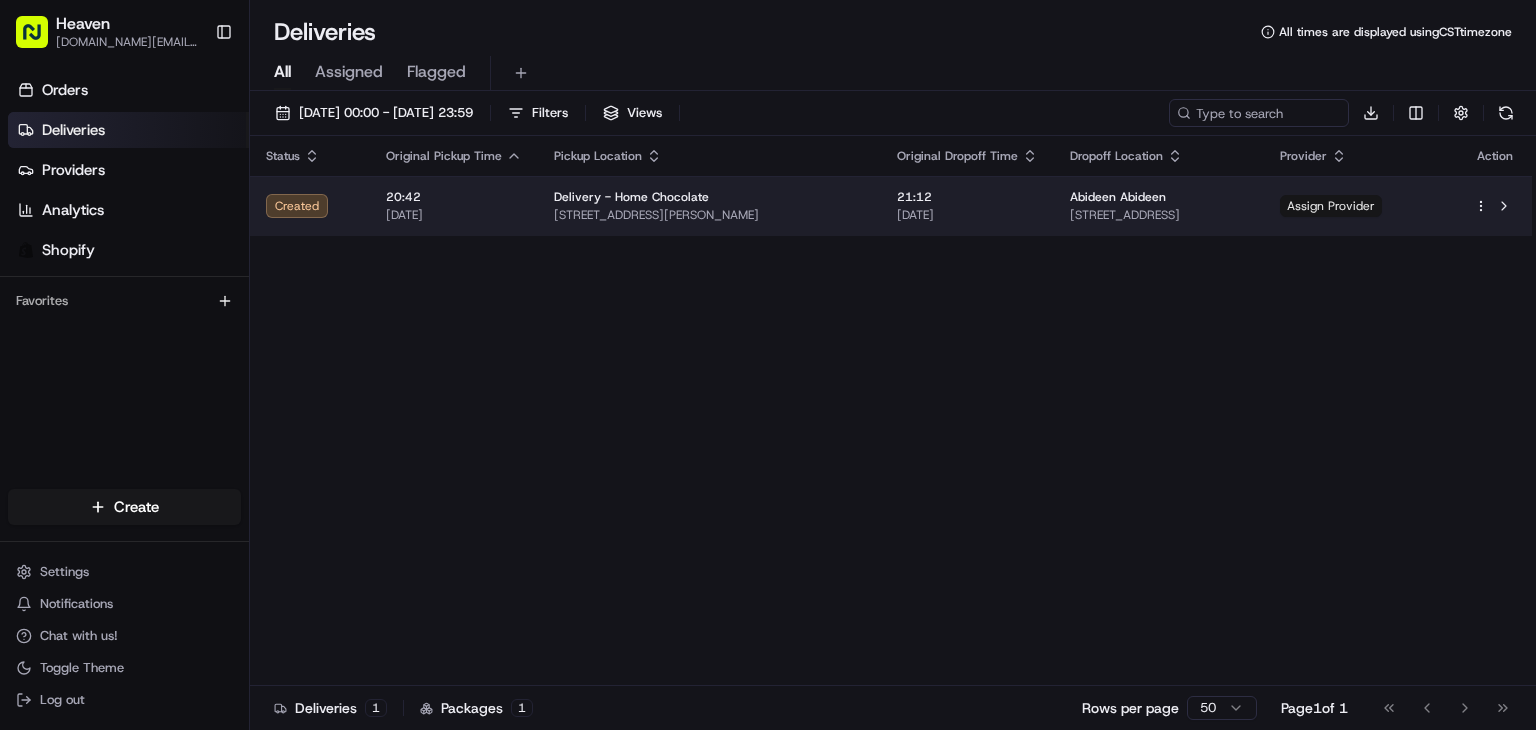click on "Assign Provider" at bounding box center [1331, 206] 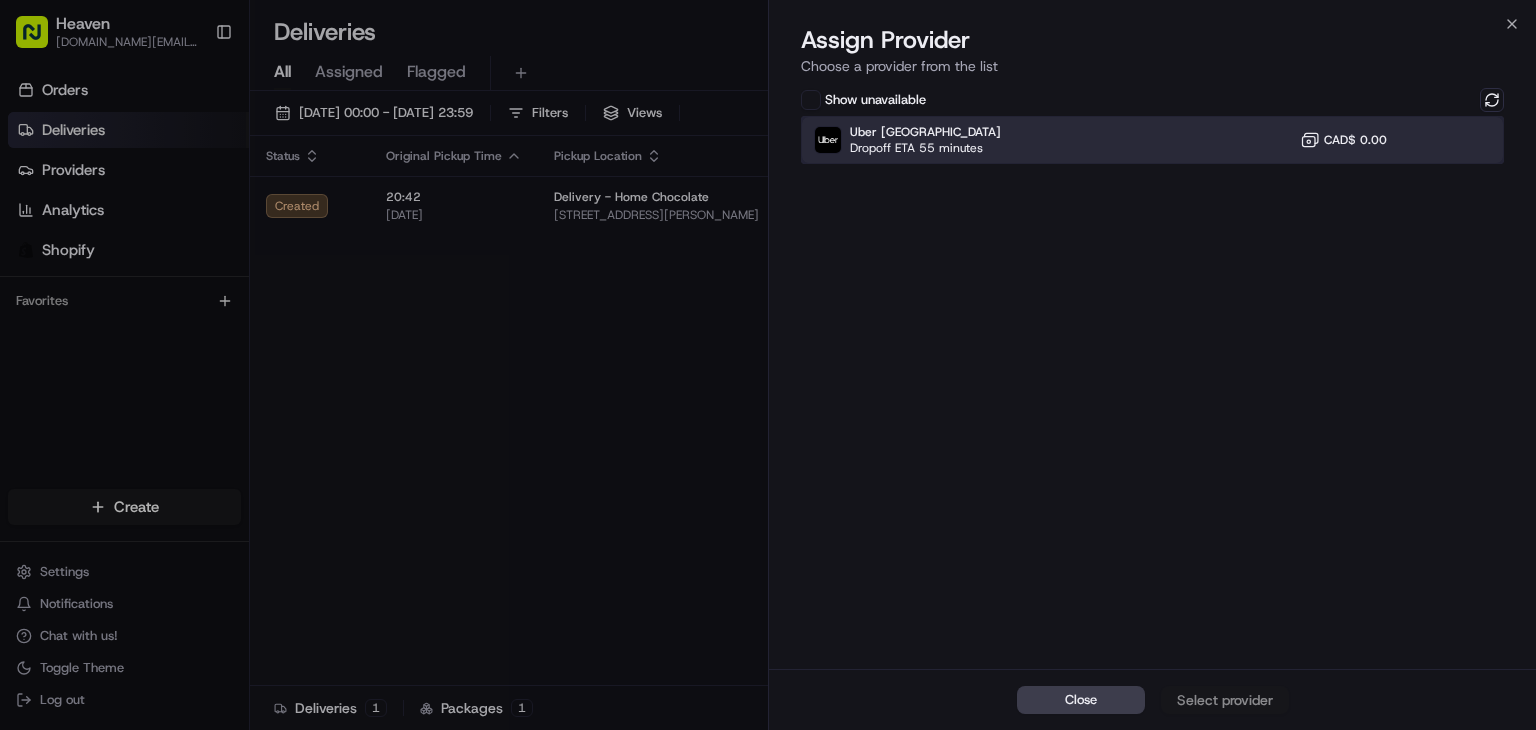 click on "Uber Canada Dropoff ETA   55 minutes CAD$   0.00" at bounding box center (1152, 140) 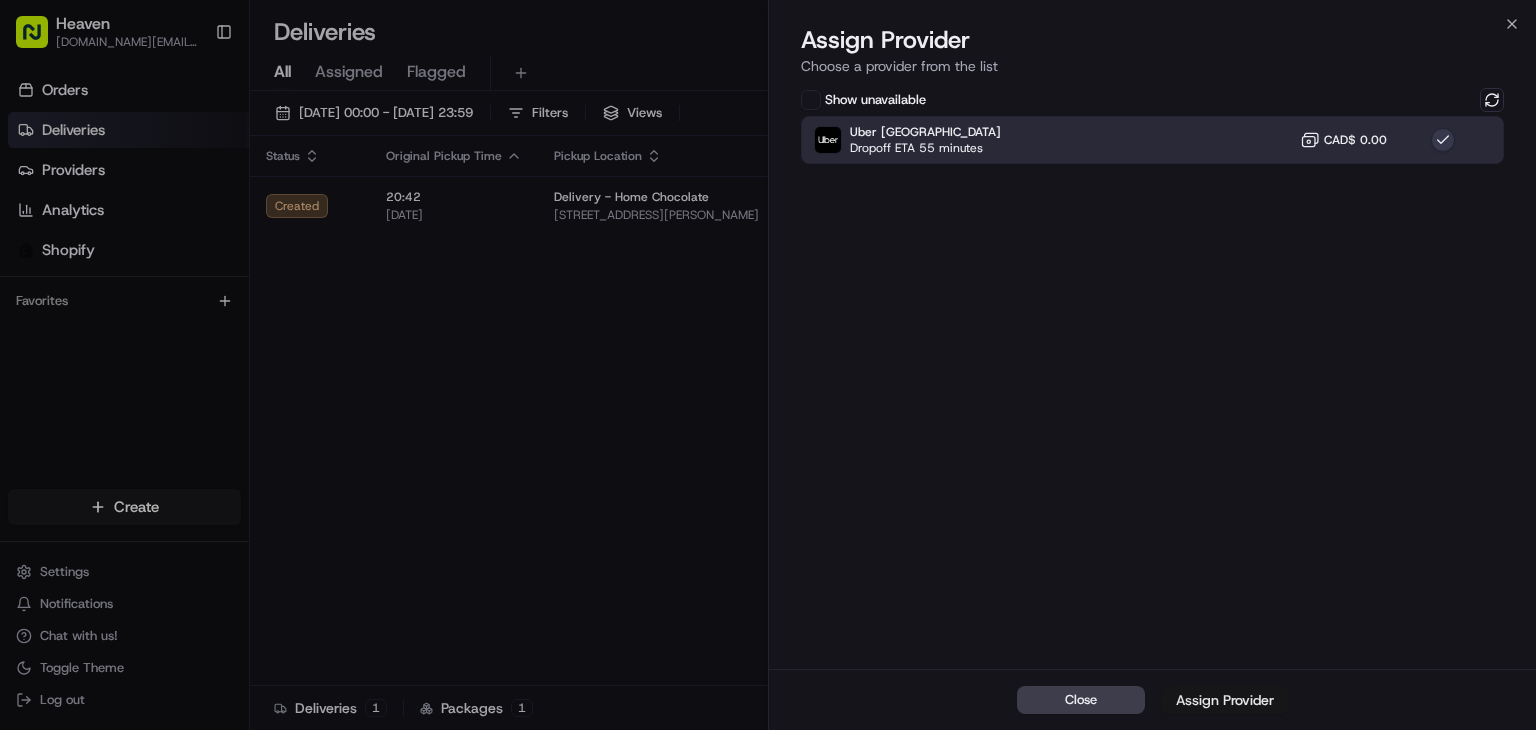 click on "Assign Provider" at bounding box center (1225, 700) 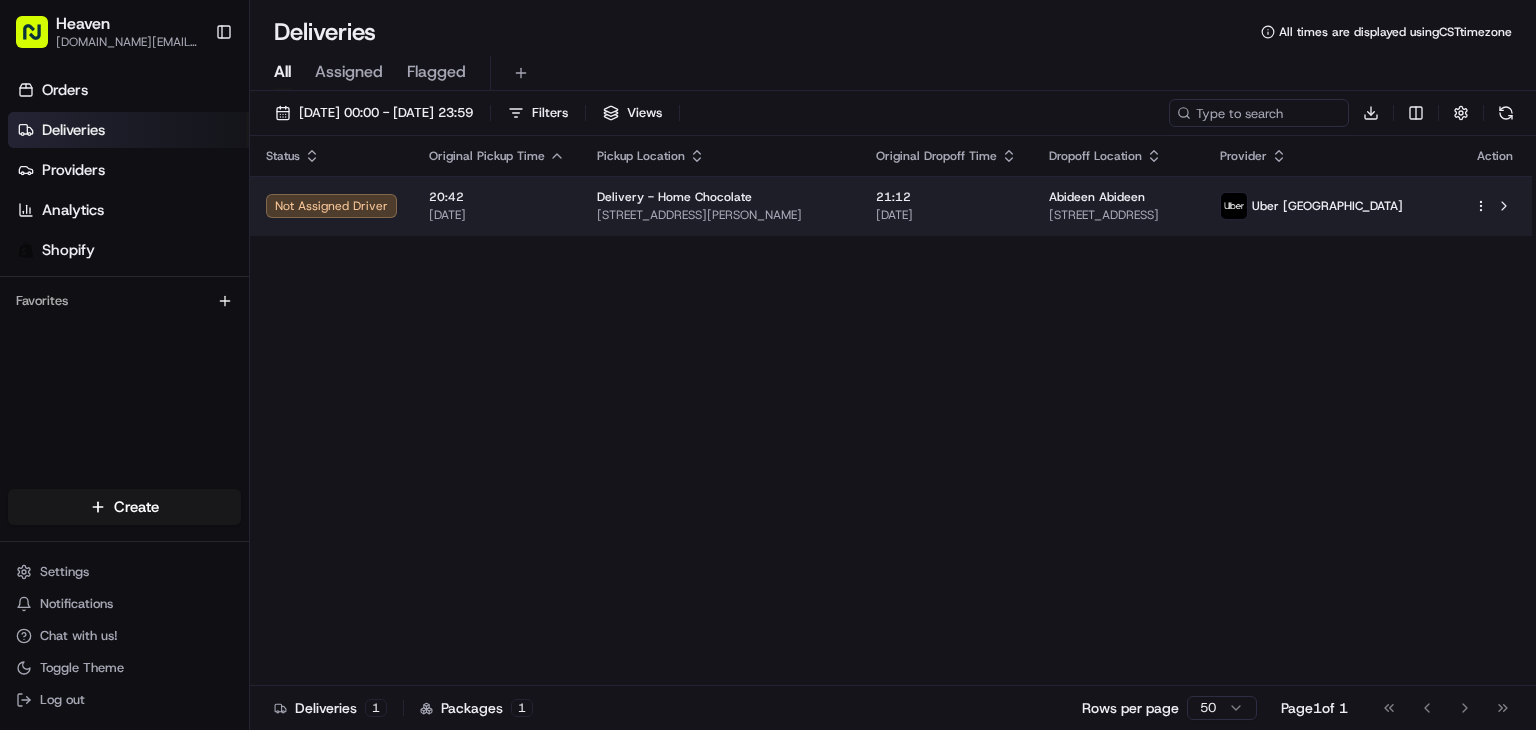 click on "21:12 [DATE]" at bounding box center [946, 206] 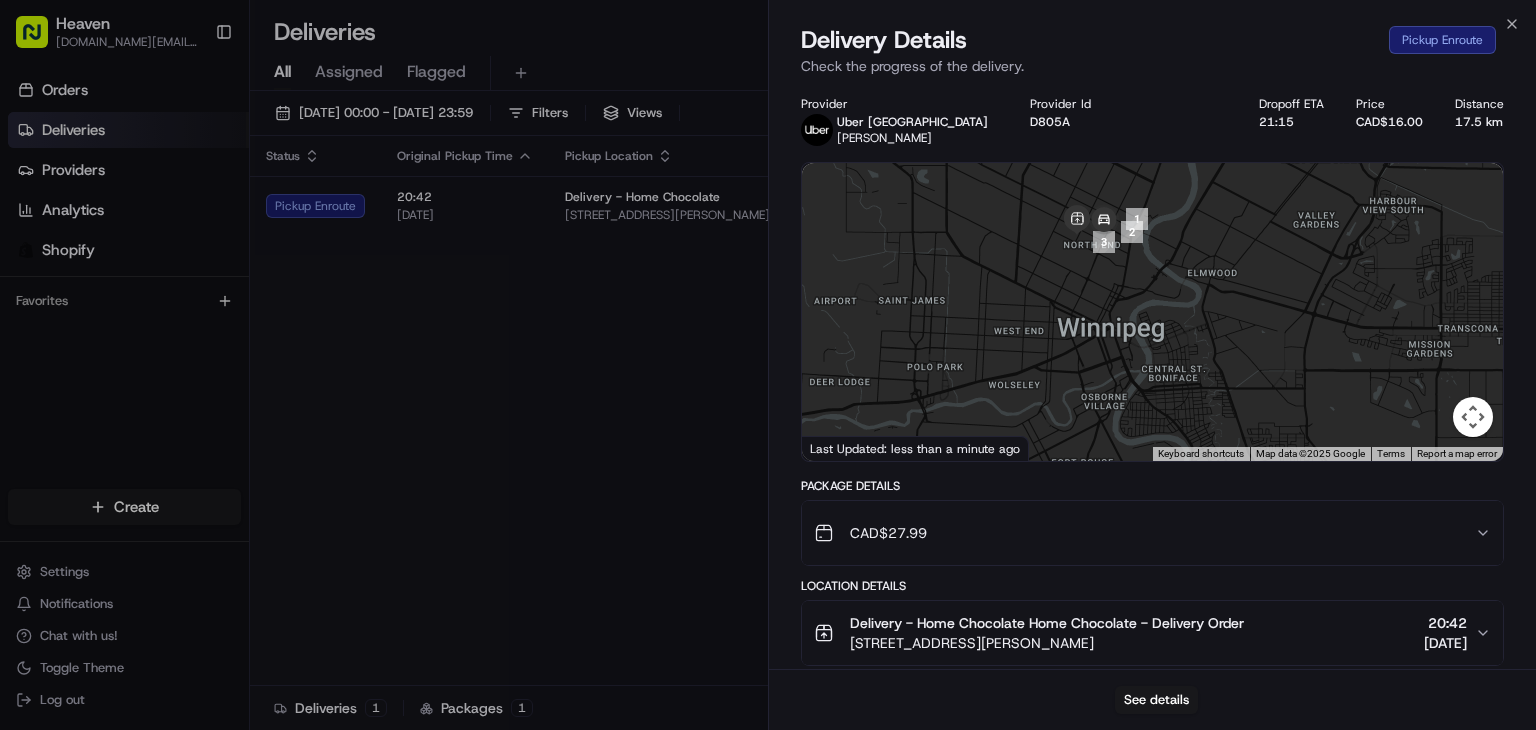 drag, startPoint x: 1156, startPoint y: 273, endPoint x: 1120, endPoint y: 393, distance: 125.283676 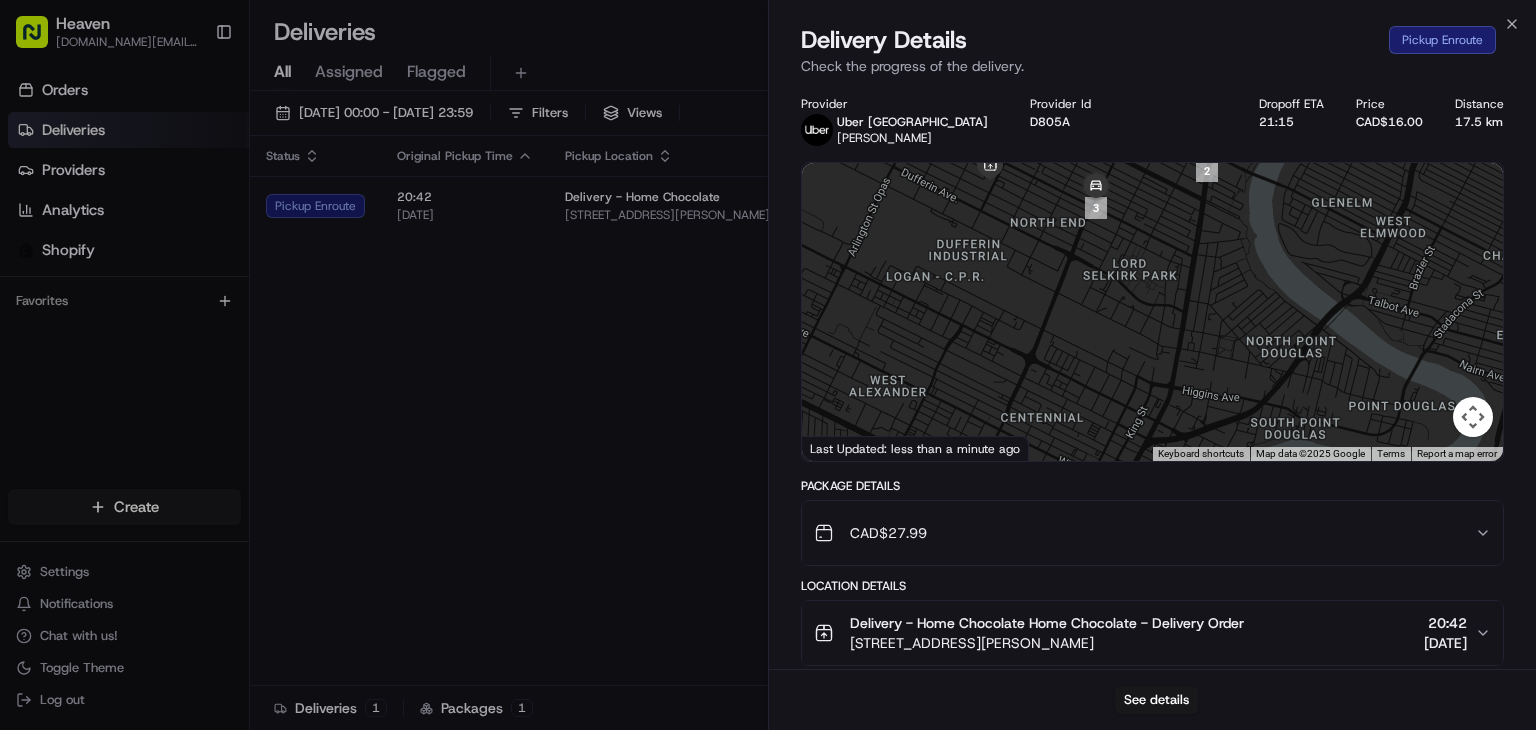 drag, startPoint x: 1105, startPoint y: 260, endPoint x: 1171, endPoint y: 436, distance: 187.96808 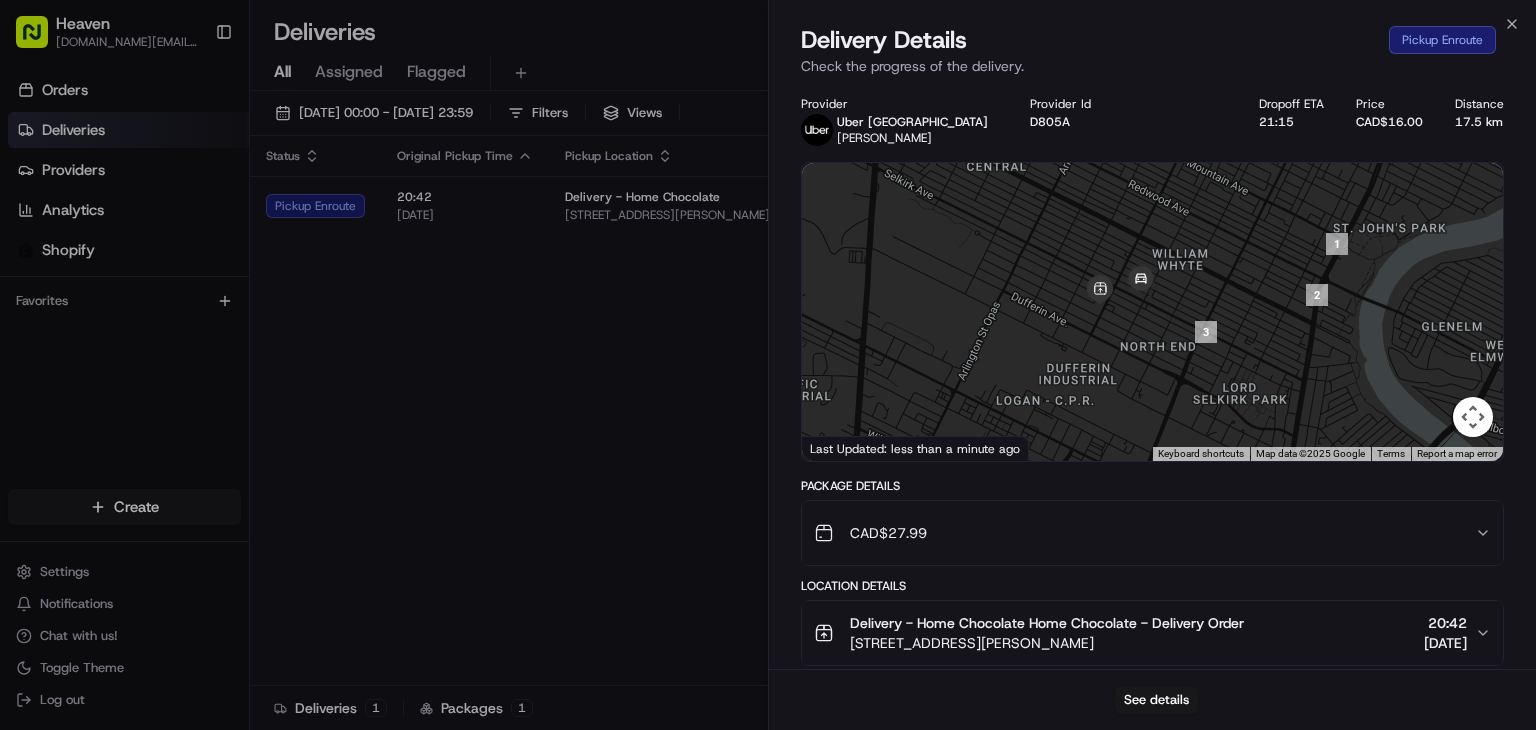 drag, startPoint x: 1140, startPoint y: 369, endPoint x: 1147, endPoint y: 390, distance: 22.135944 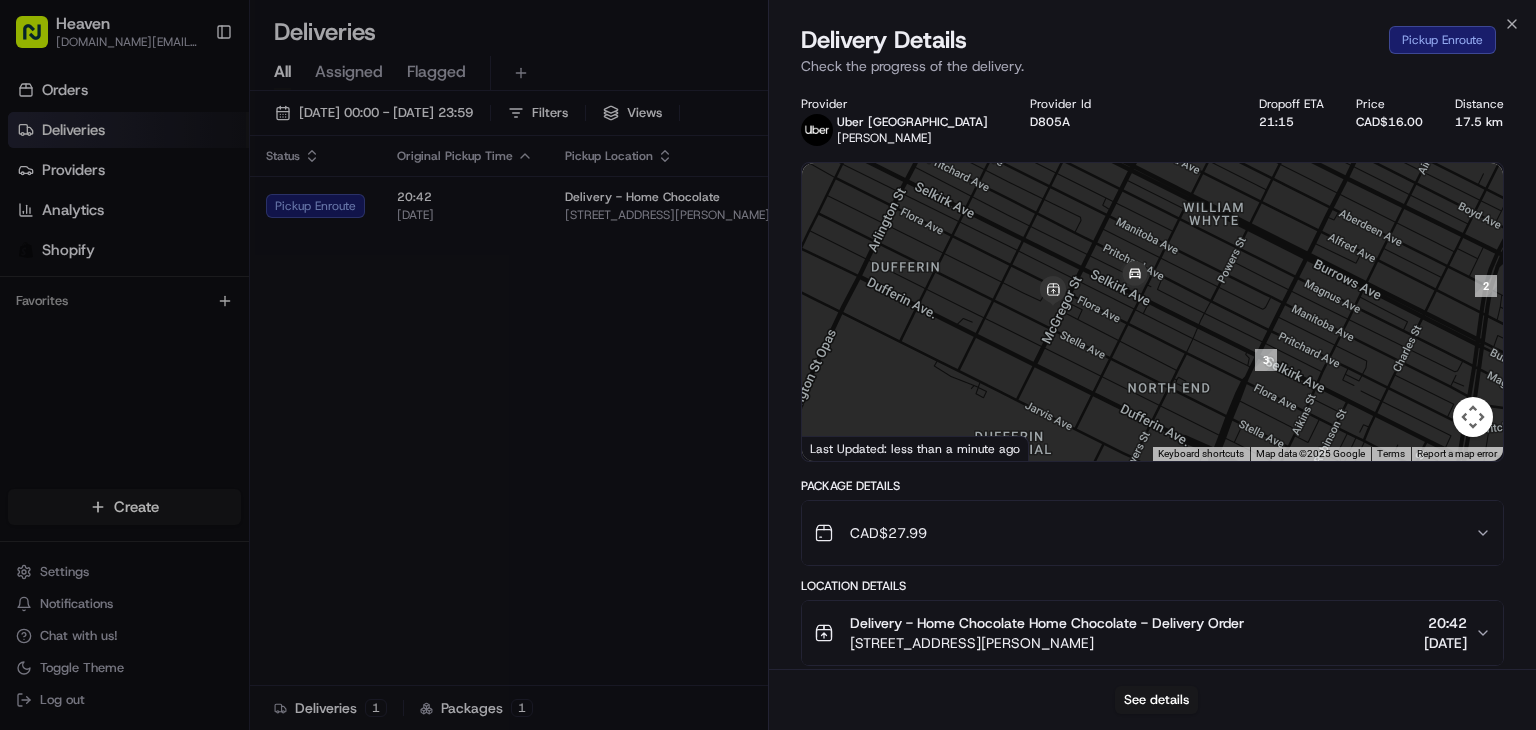 drag, startPoint x: 1088, startPoint y: 305, endPoint x: 1149, endPoint y: 330, distance: 65.9242 